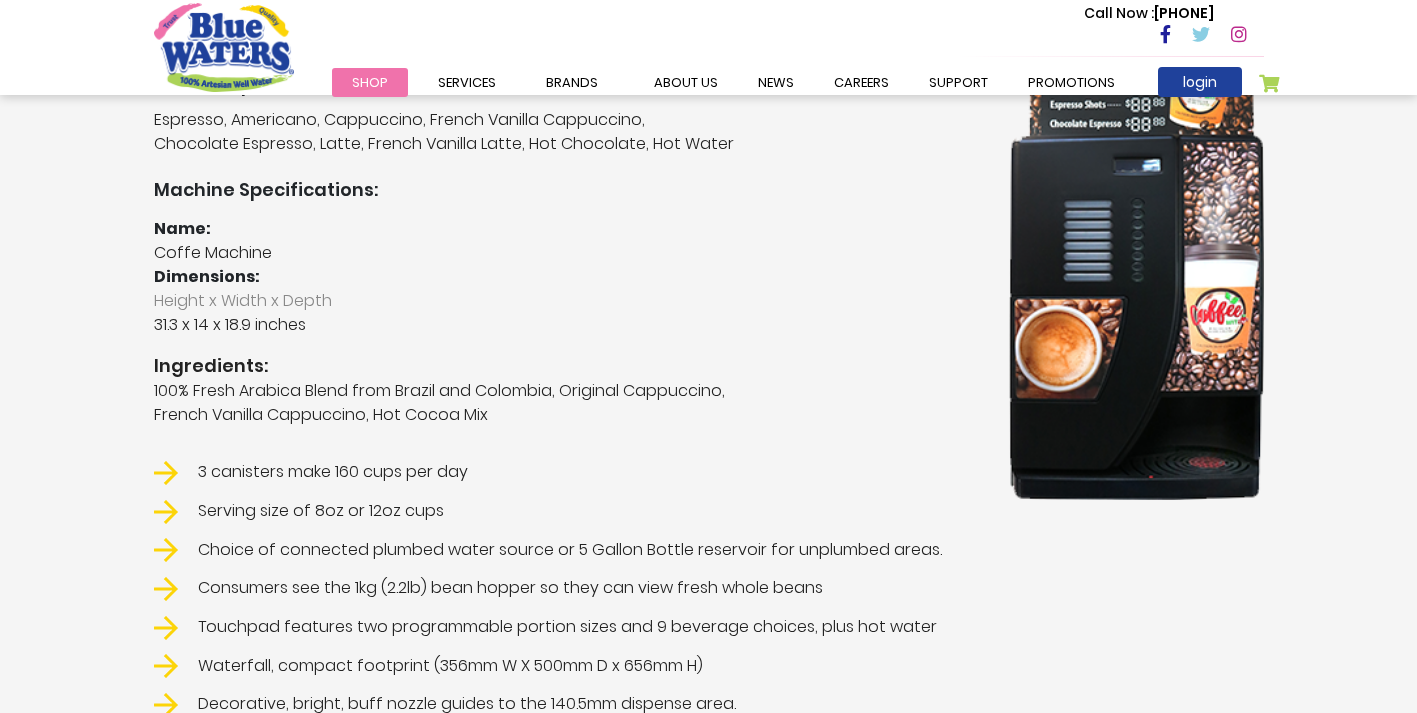 scroll, scrollTop: 489, scrollLeft: 0, axis: vertical 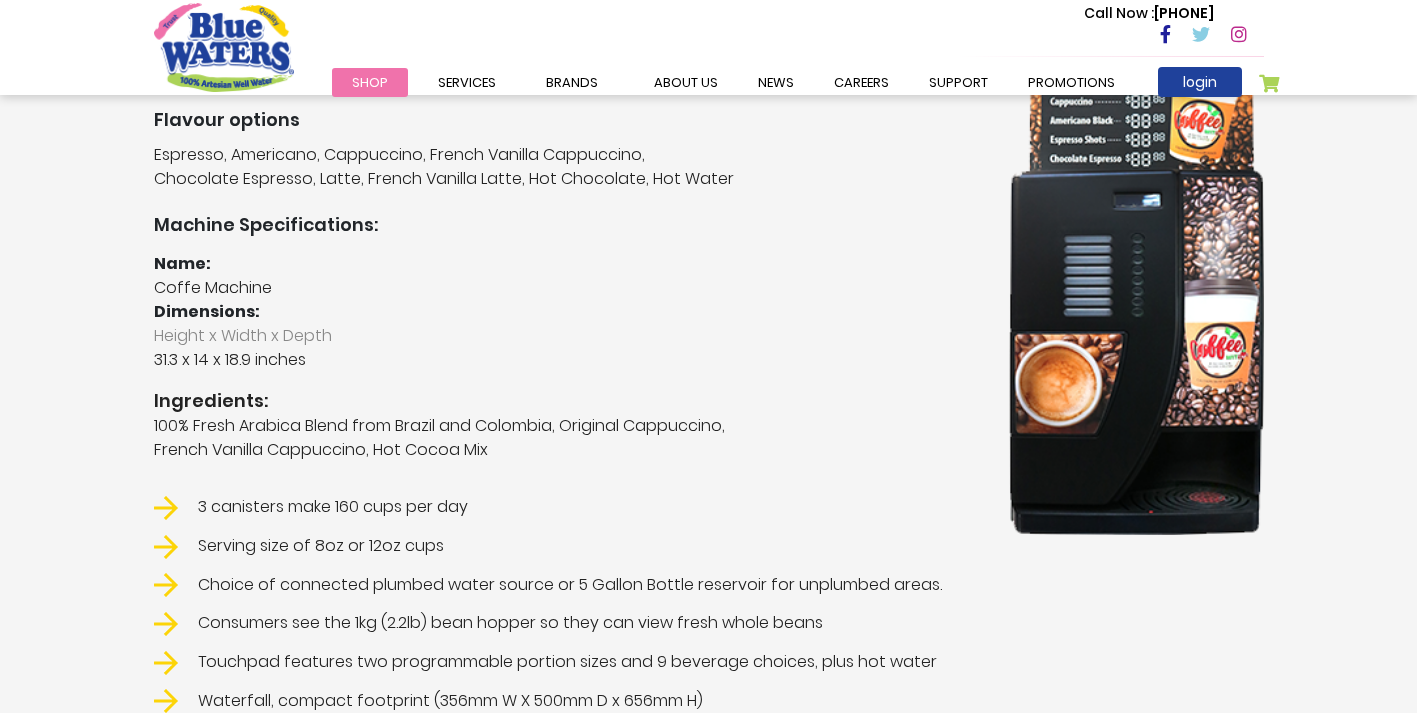 click on "Shop" at bounding box center [370, 82] 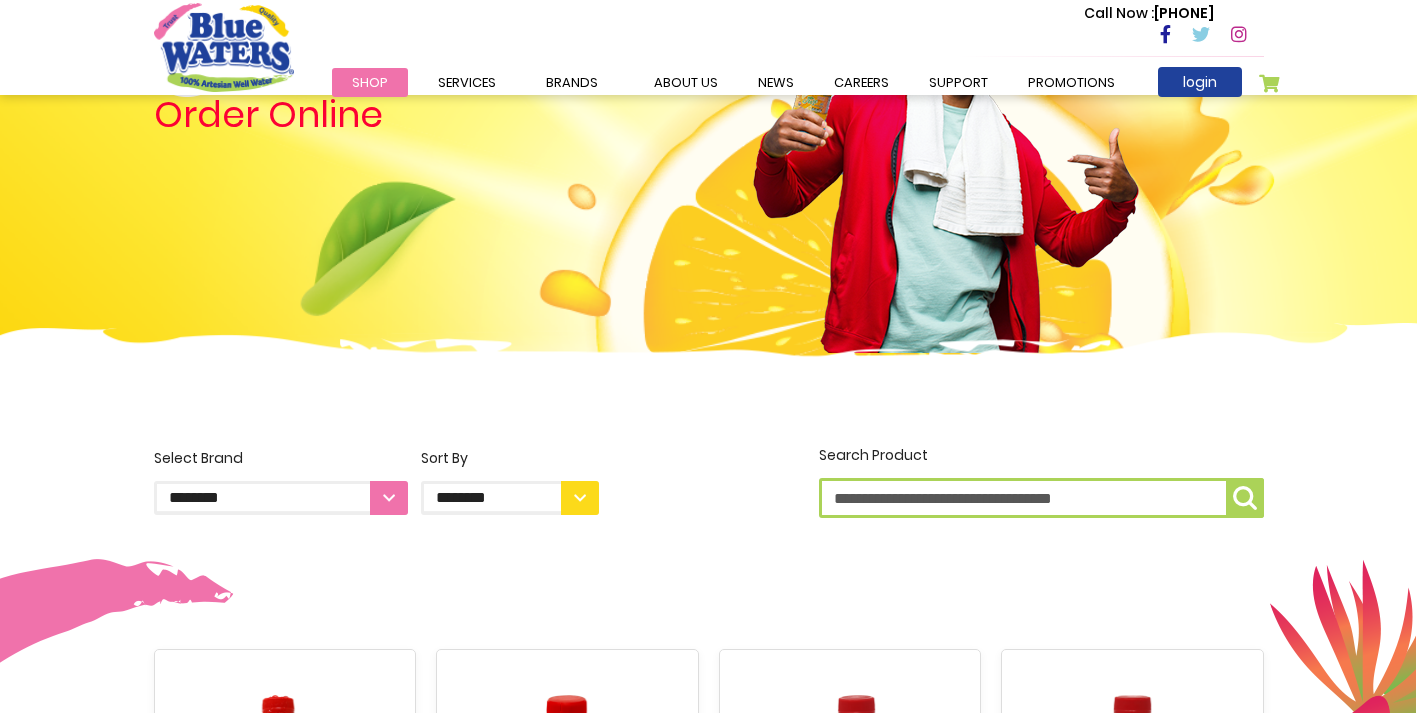 scroll, scrollTop: 500, scrollLeft: 0, axis: vertical 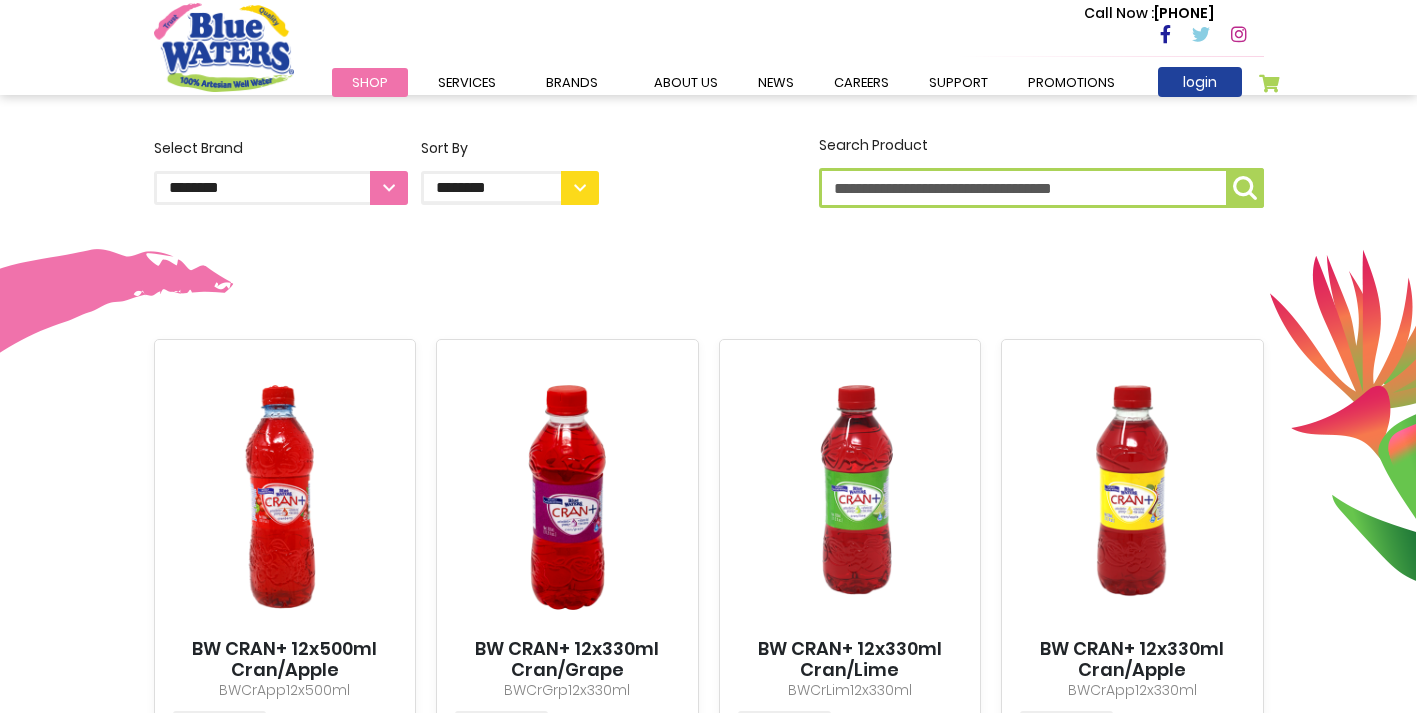 click on "**********" at bounding box center (281, 188) 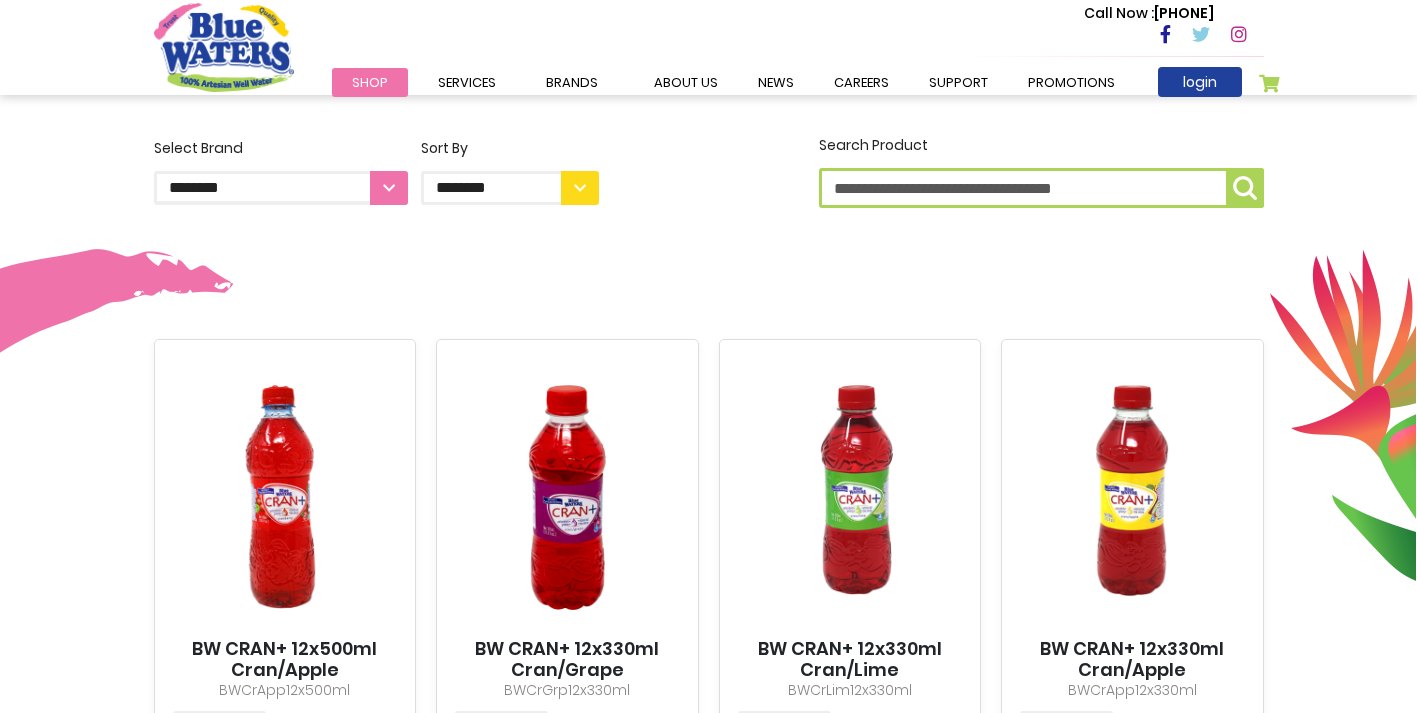 click on "**********" at bounding box center [510, 188] 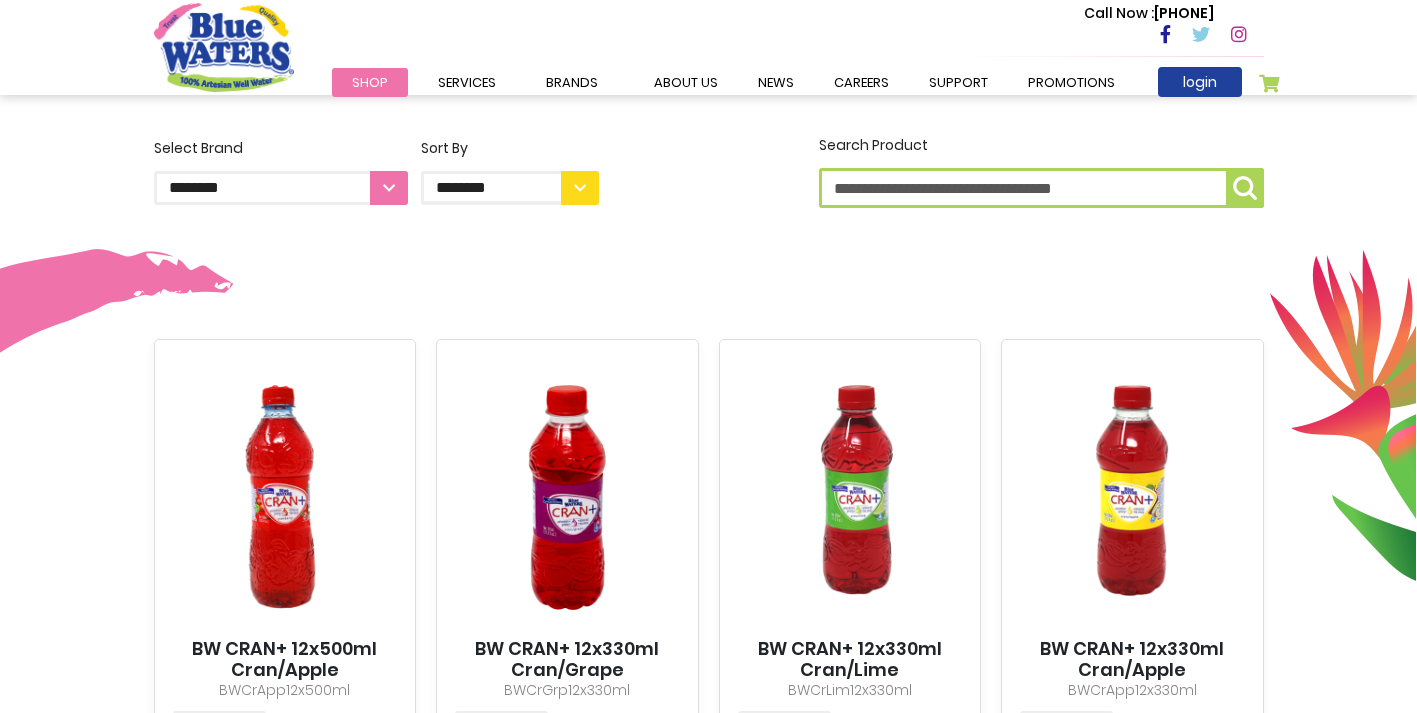 click on "**********" at bounding box center (281, 188) 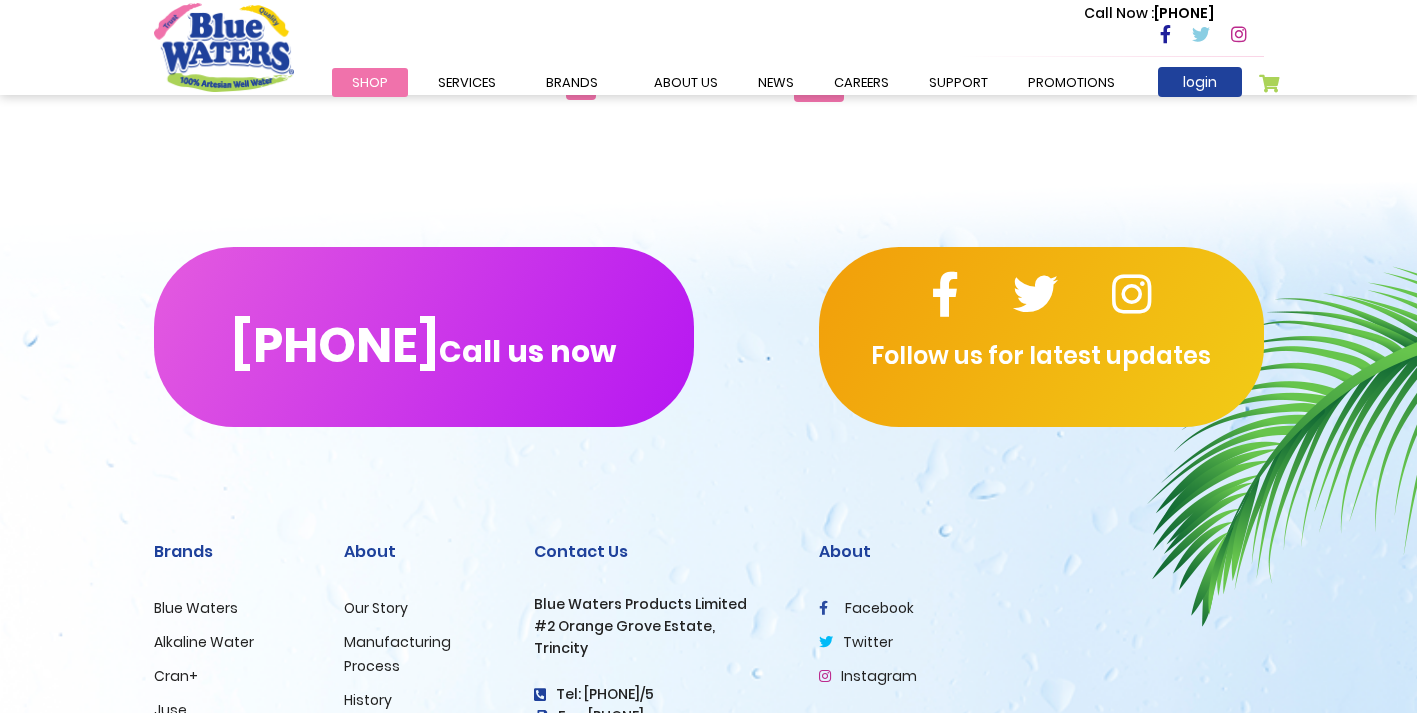 scroll, scrollTop: 2300, scrollLeft: 0, axis: vertical 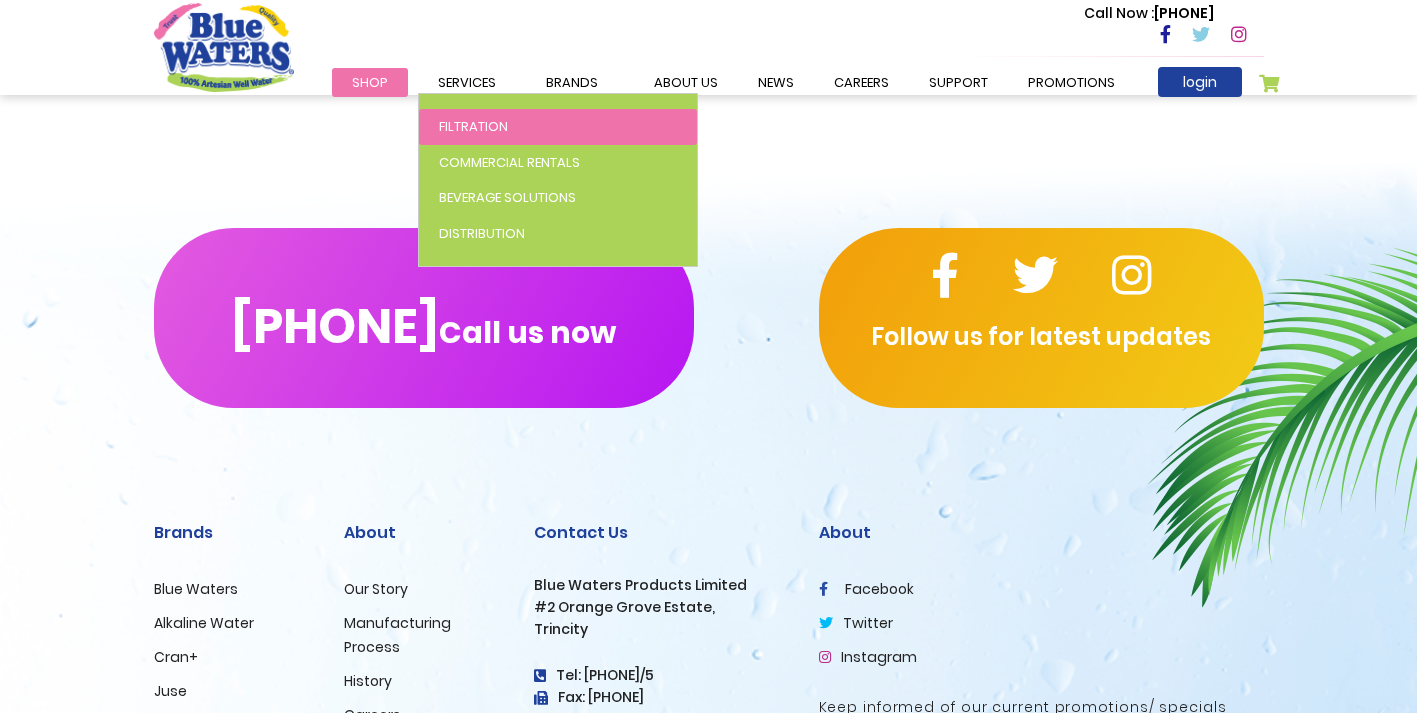 click on "Filtration" at bounding box center [473, 126] 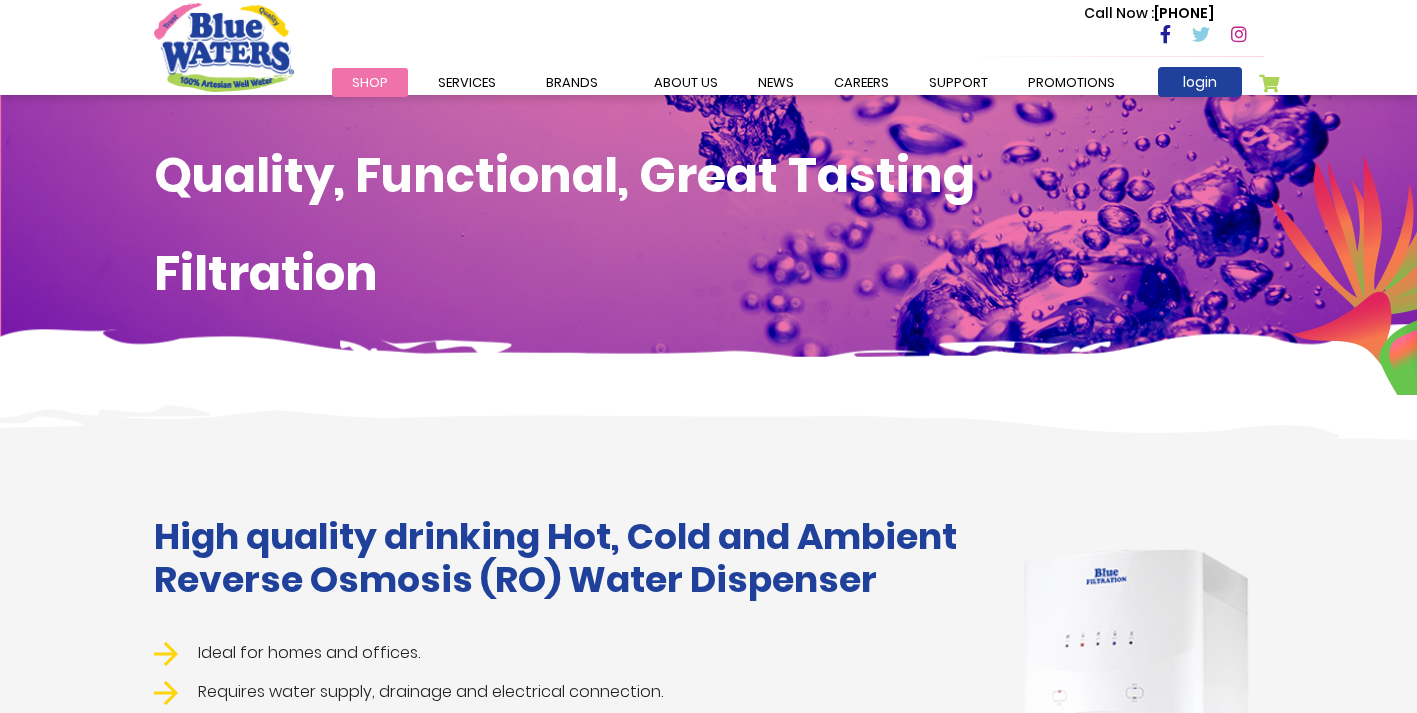 scroll, scrollTop: 1200, scrollLeft: 0, axis: vertical 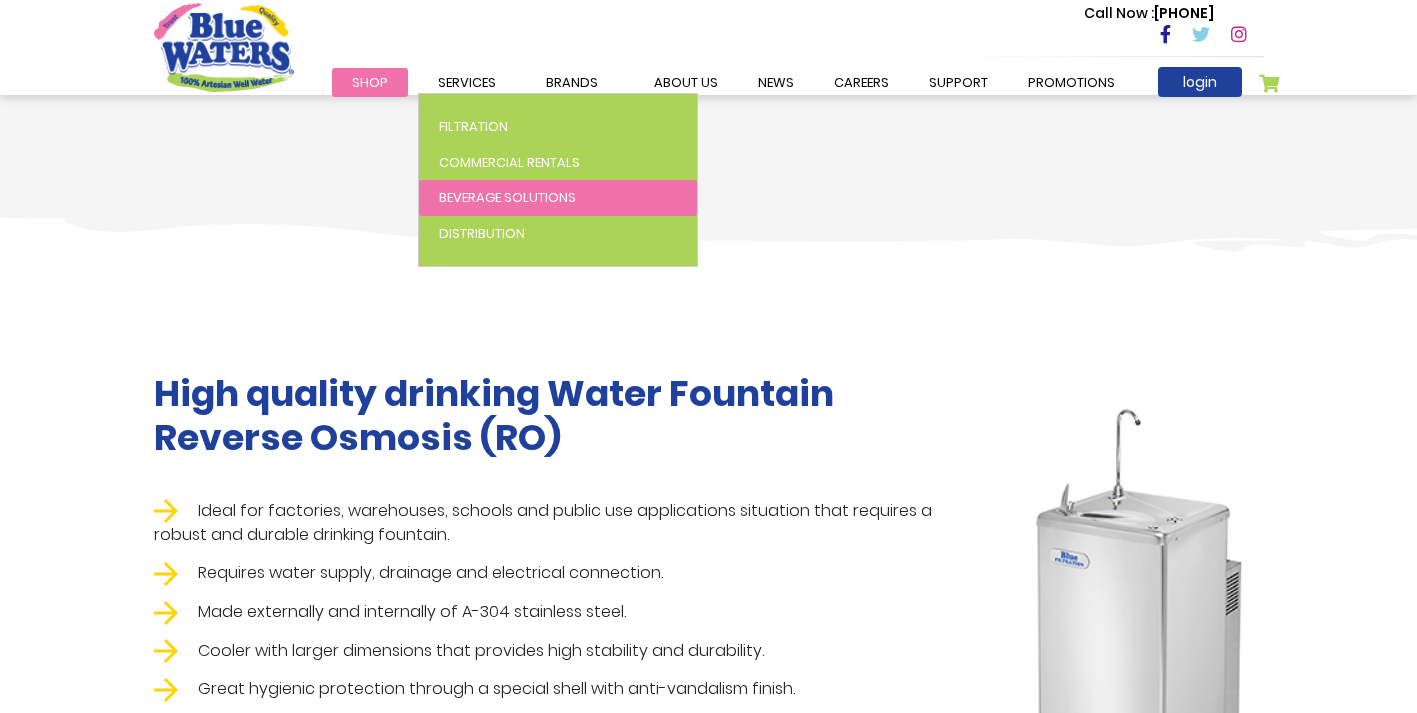 click on "Beverage Solutions" at bounding box center [507, 197] 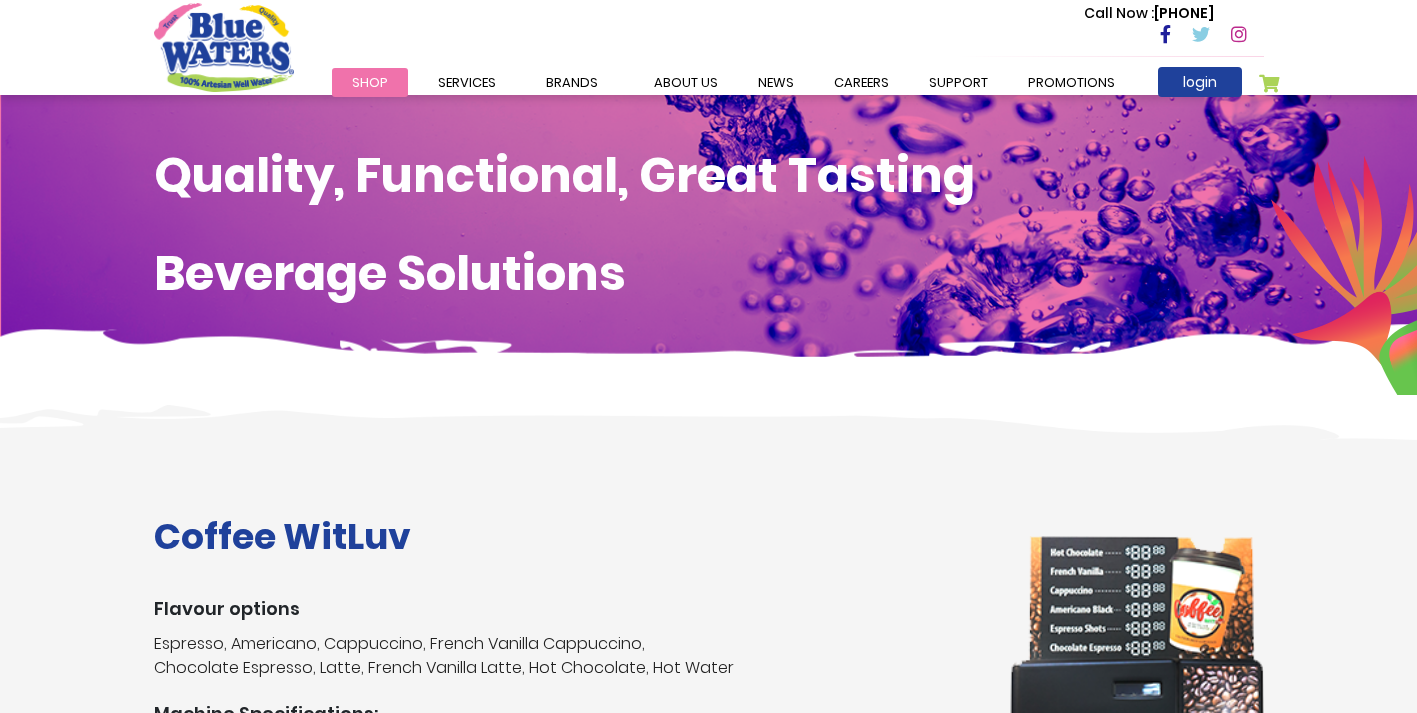 scroll, scrollTop: 400, scrollLeft: 0, axis: vertical 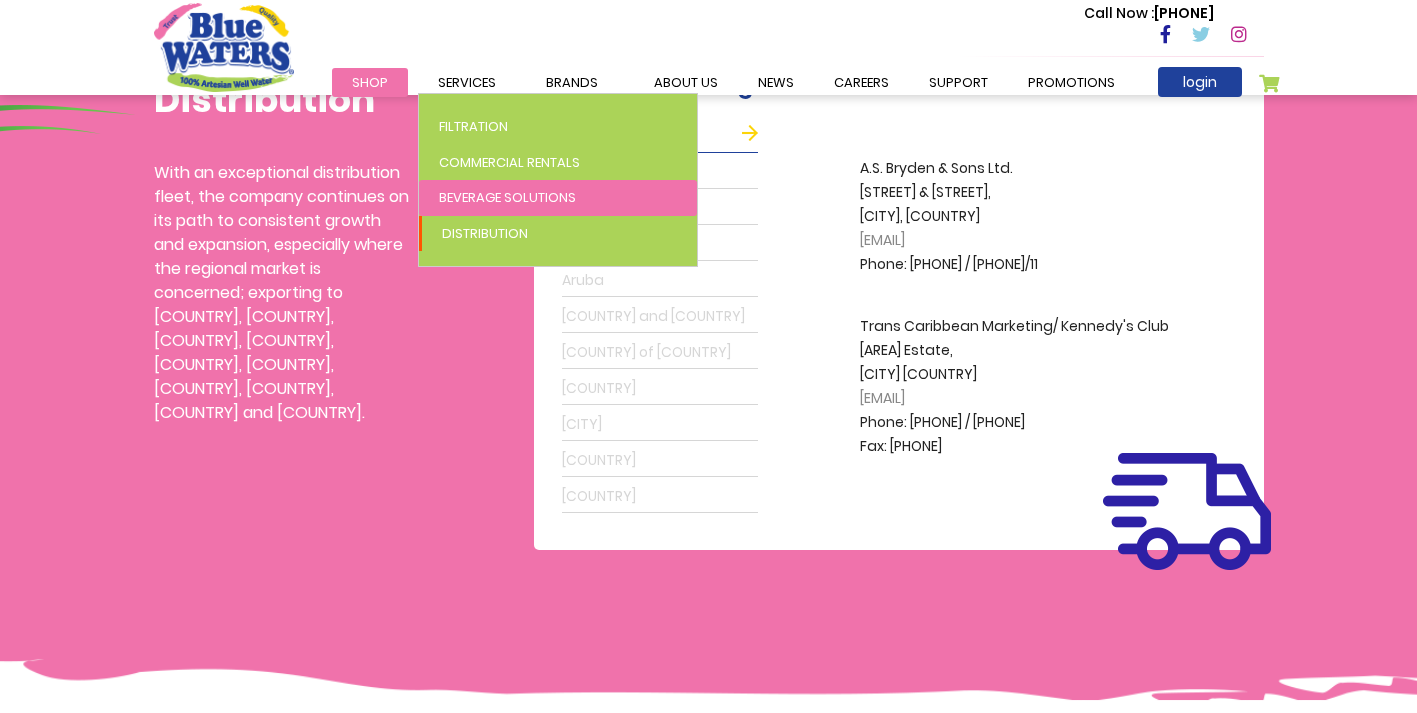 click on "Beverage Solutions" at bounding box center [507, 197] 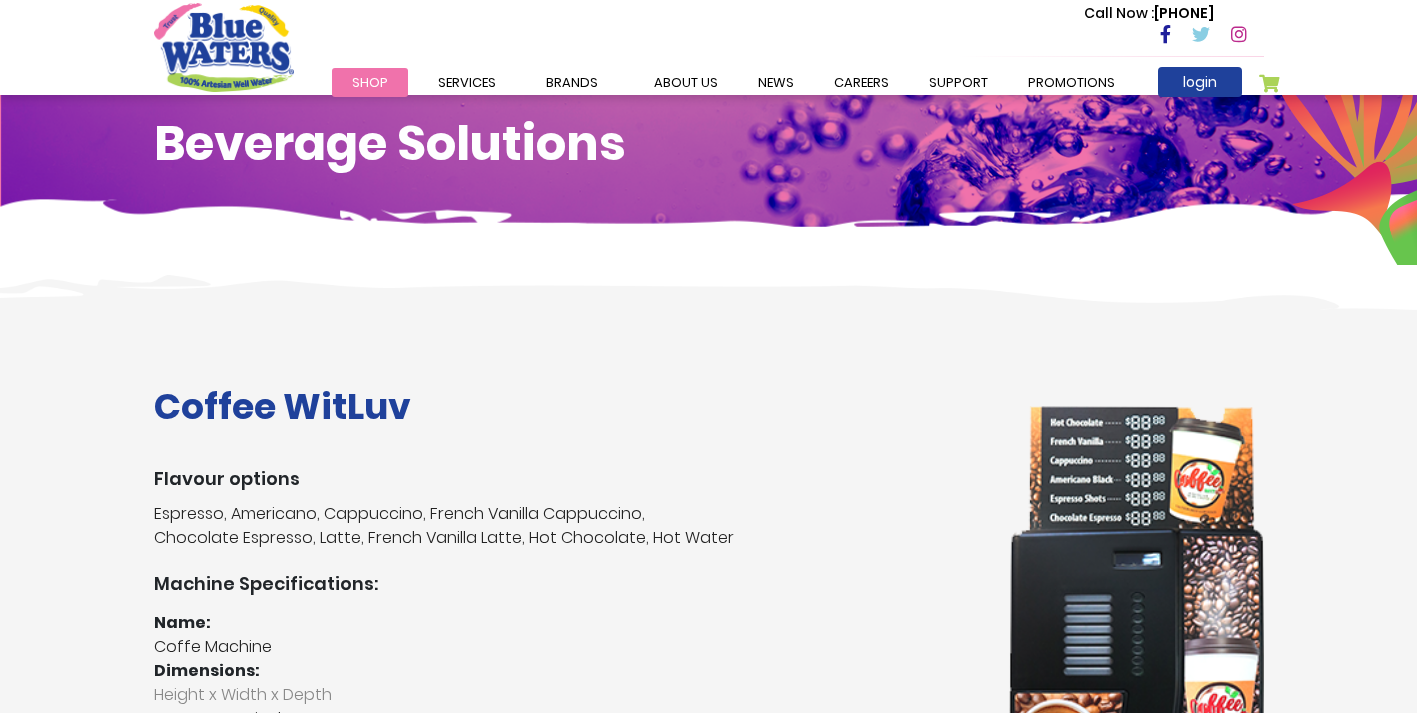 scroll, scrollTop: 100, scrollLeft: 0, axis: vertical 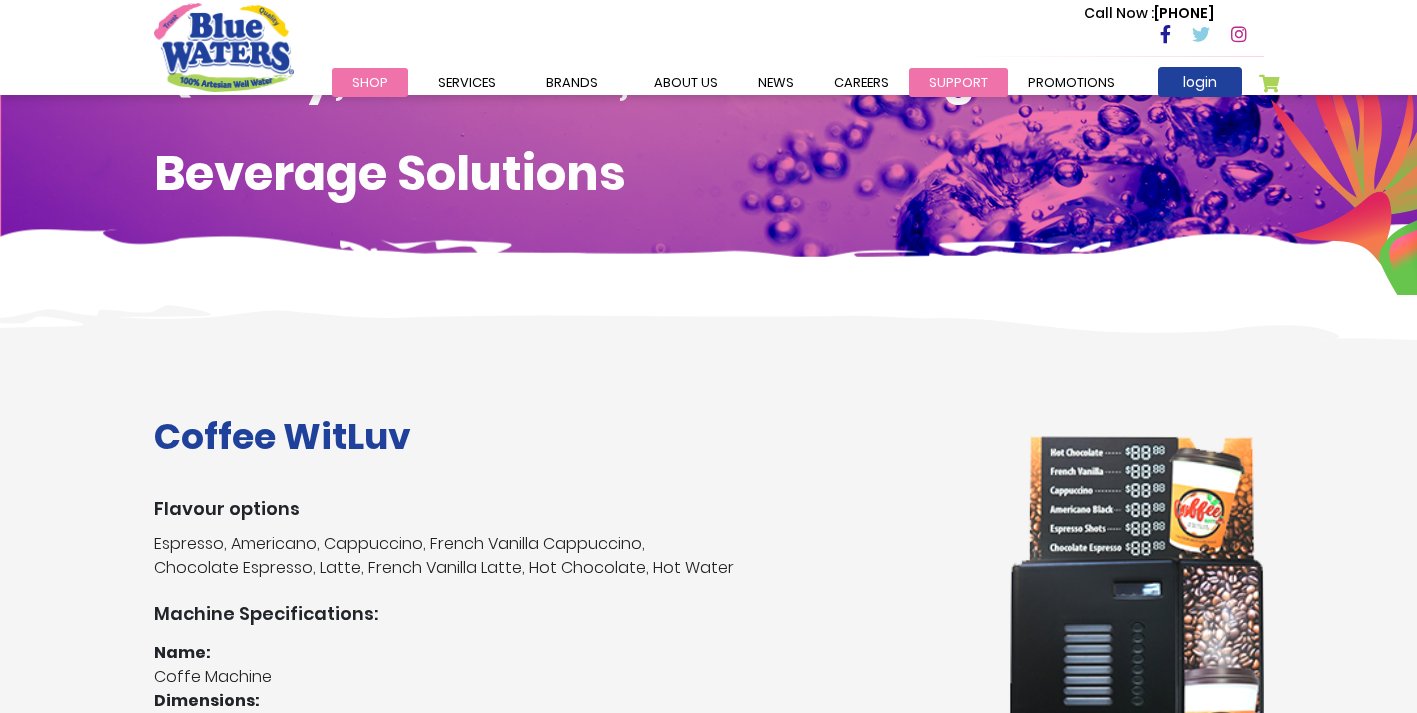 click on "support" at bounding box center (958, 82) 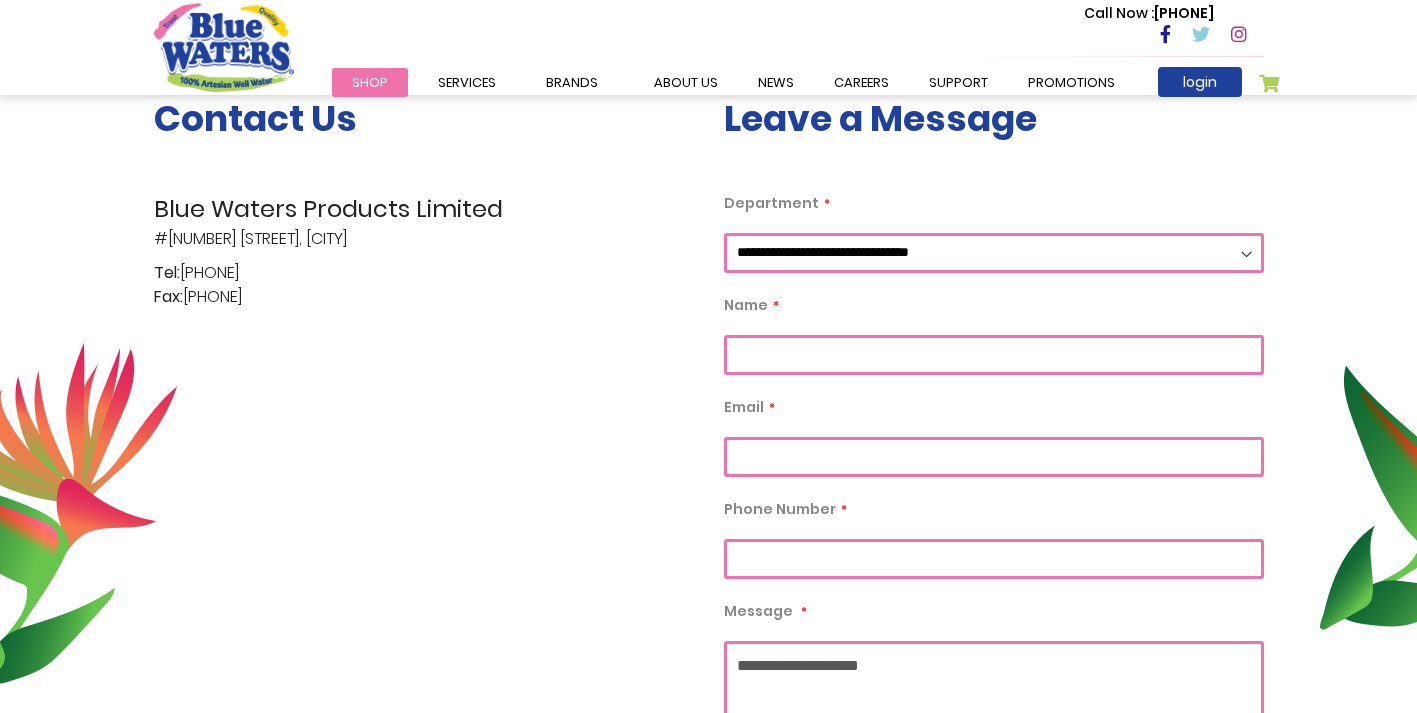 scroll, scrollTop: 400, scrollLeft: 0, axis: vertical 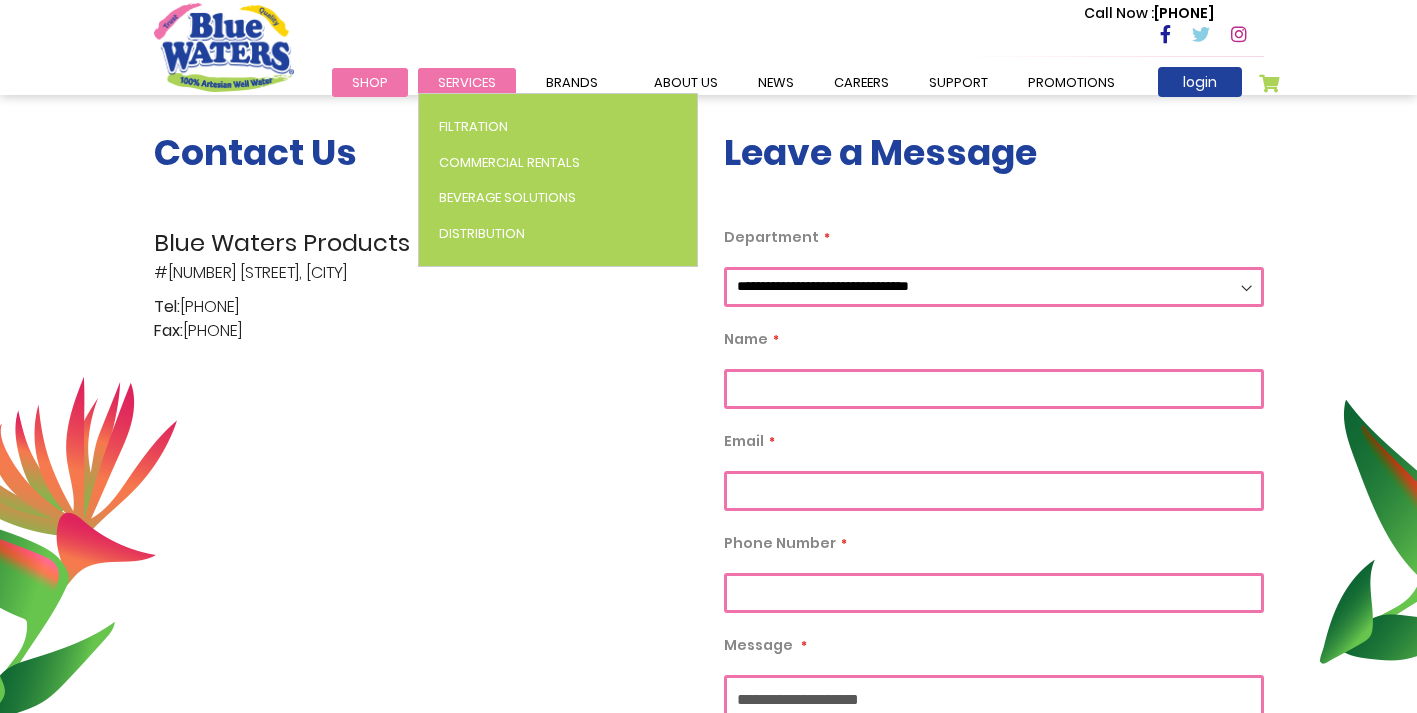 click on "Services" at bounding box center (467, 82) 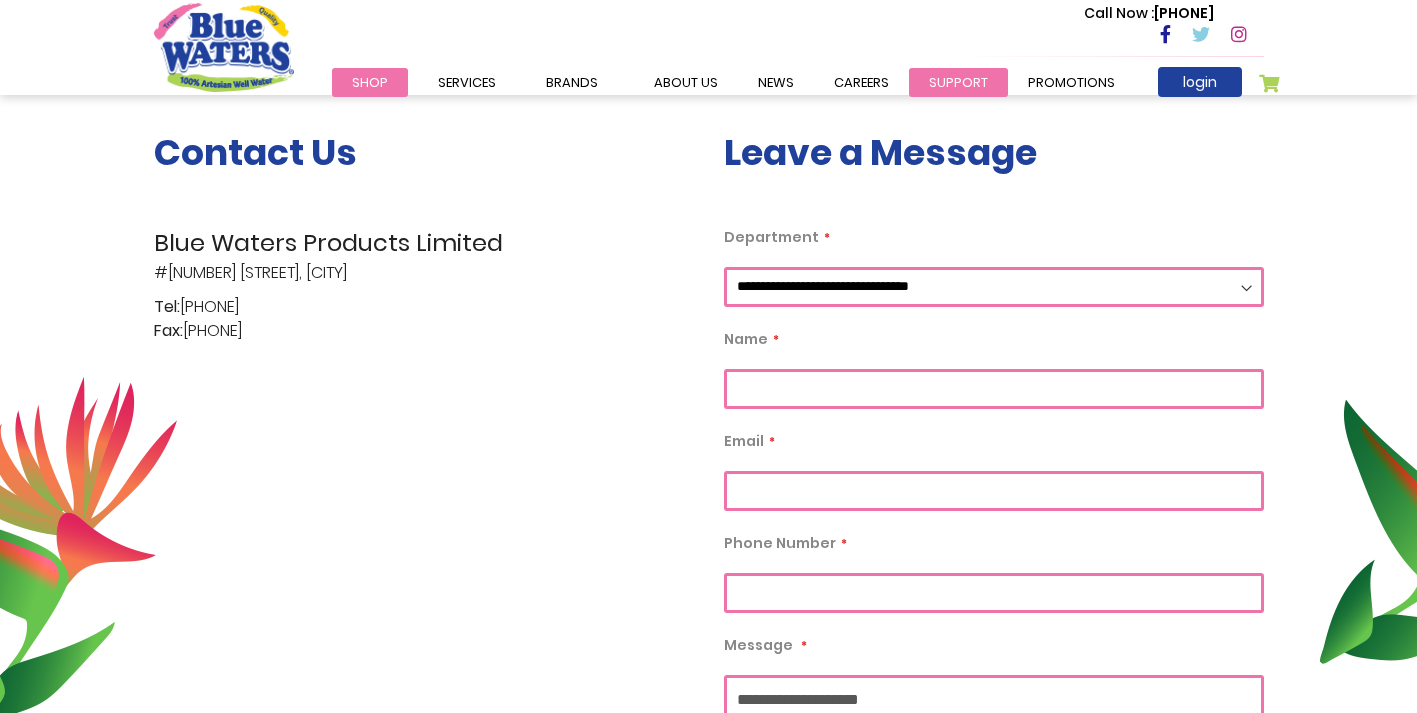 click on "support" at bounding box center [958, 82] 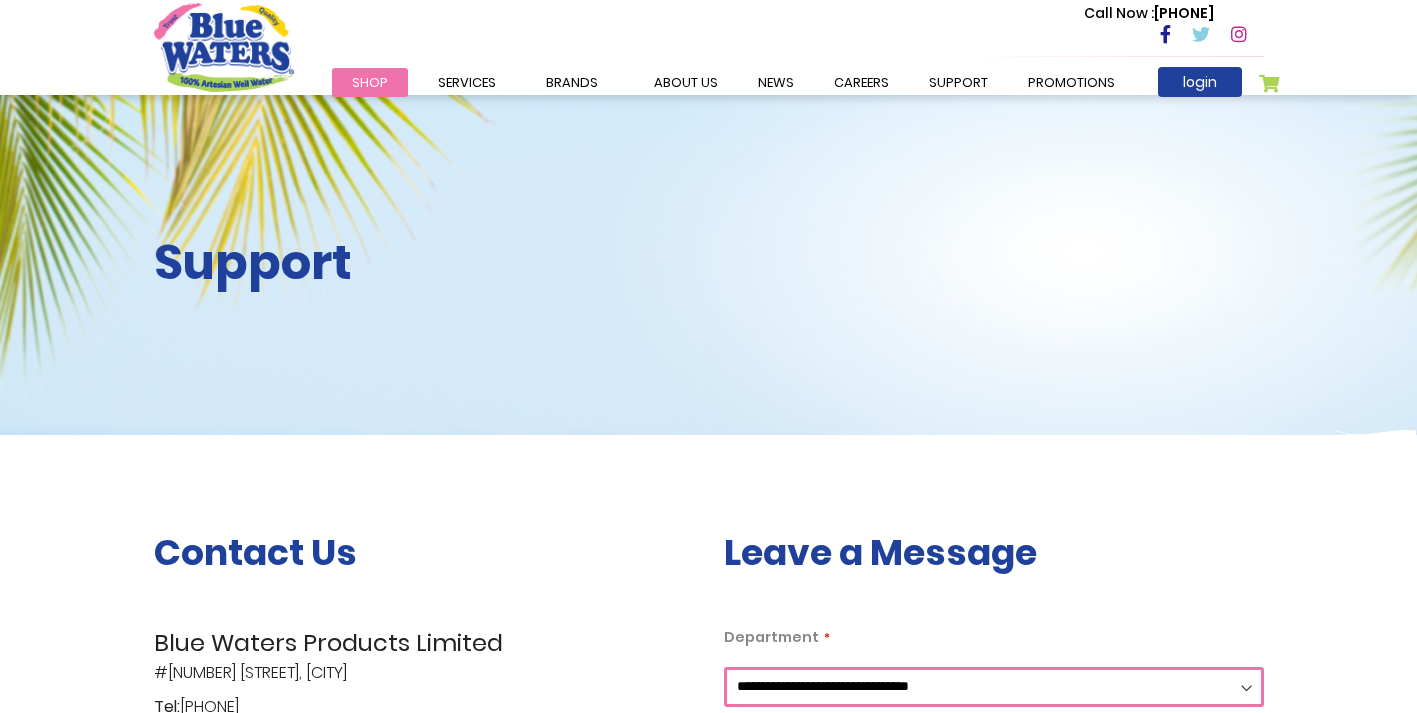 scroll, scrollTop: 0, scrollLeft: 0, axis: both 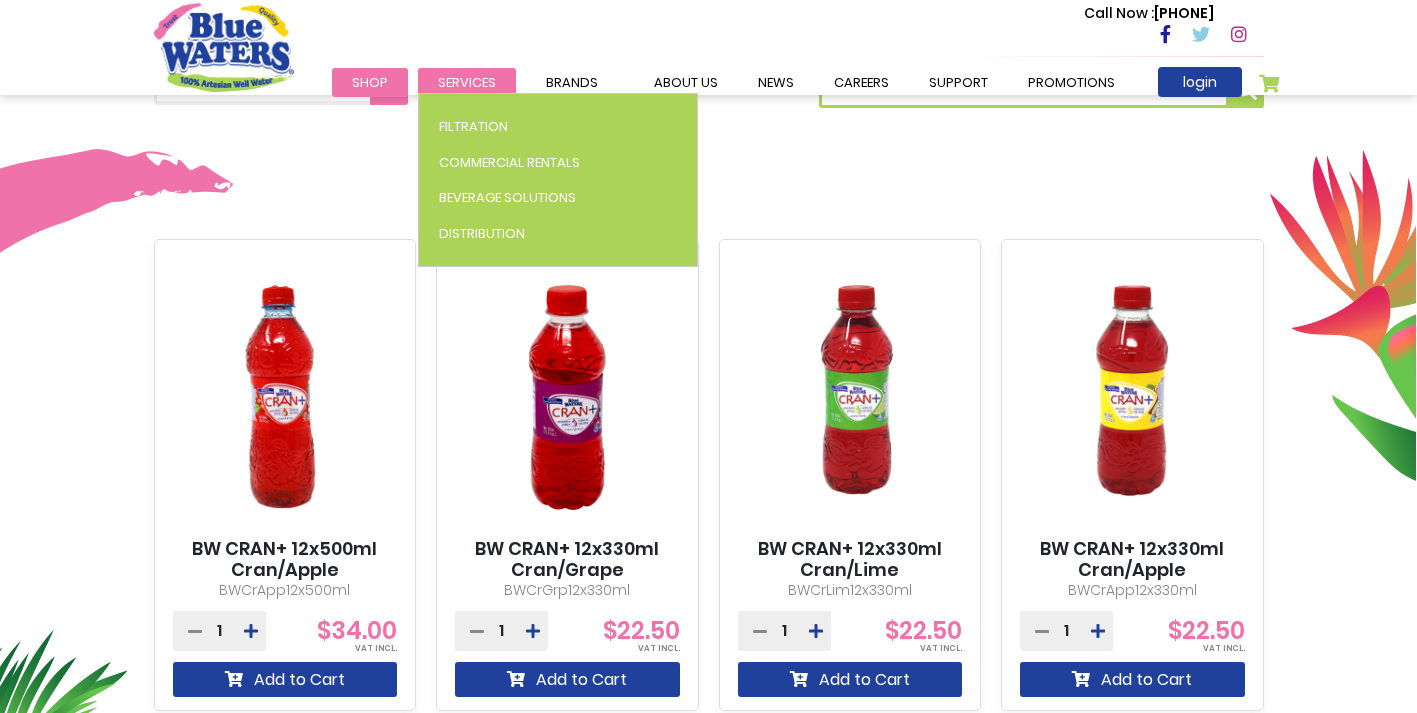 click on "Services" at bounding box center [467, 82] 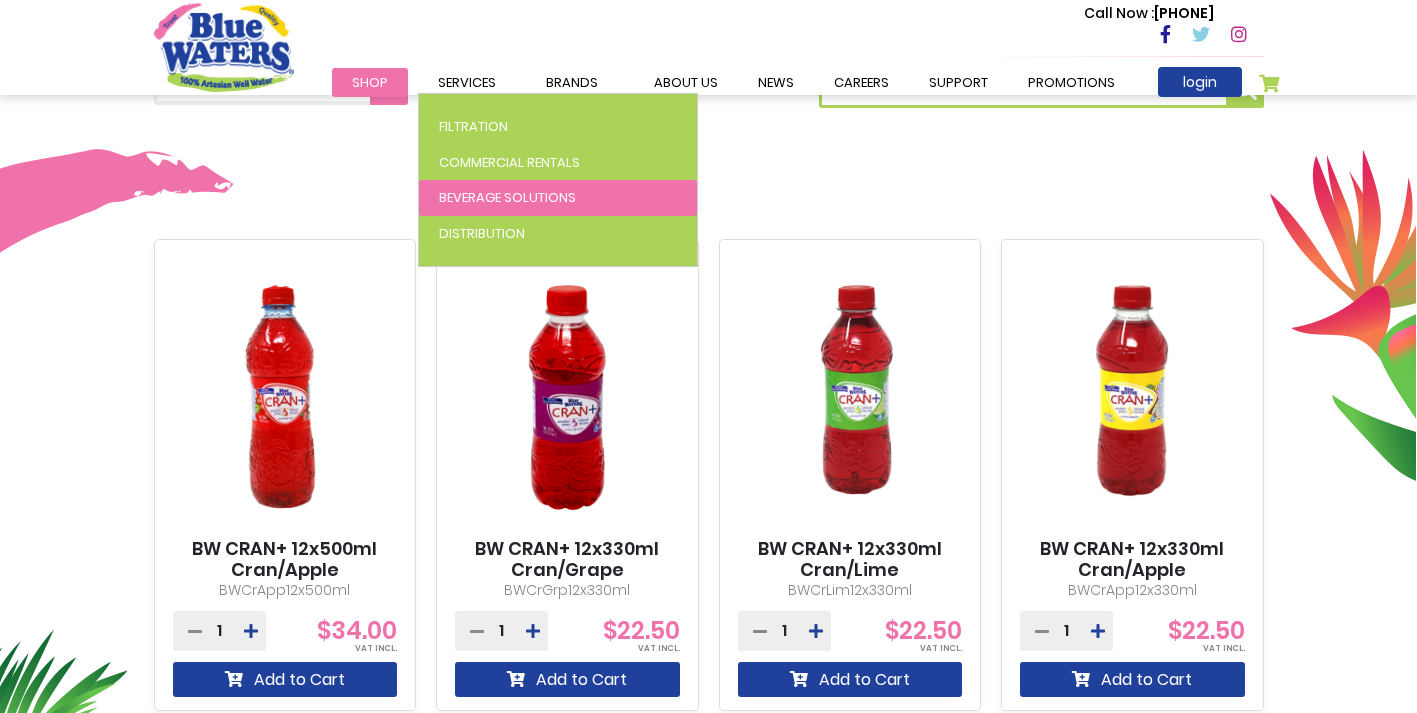 click on "Beverage Solutions" at bounding box center (507, 197) 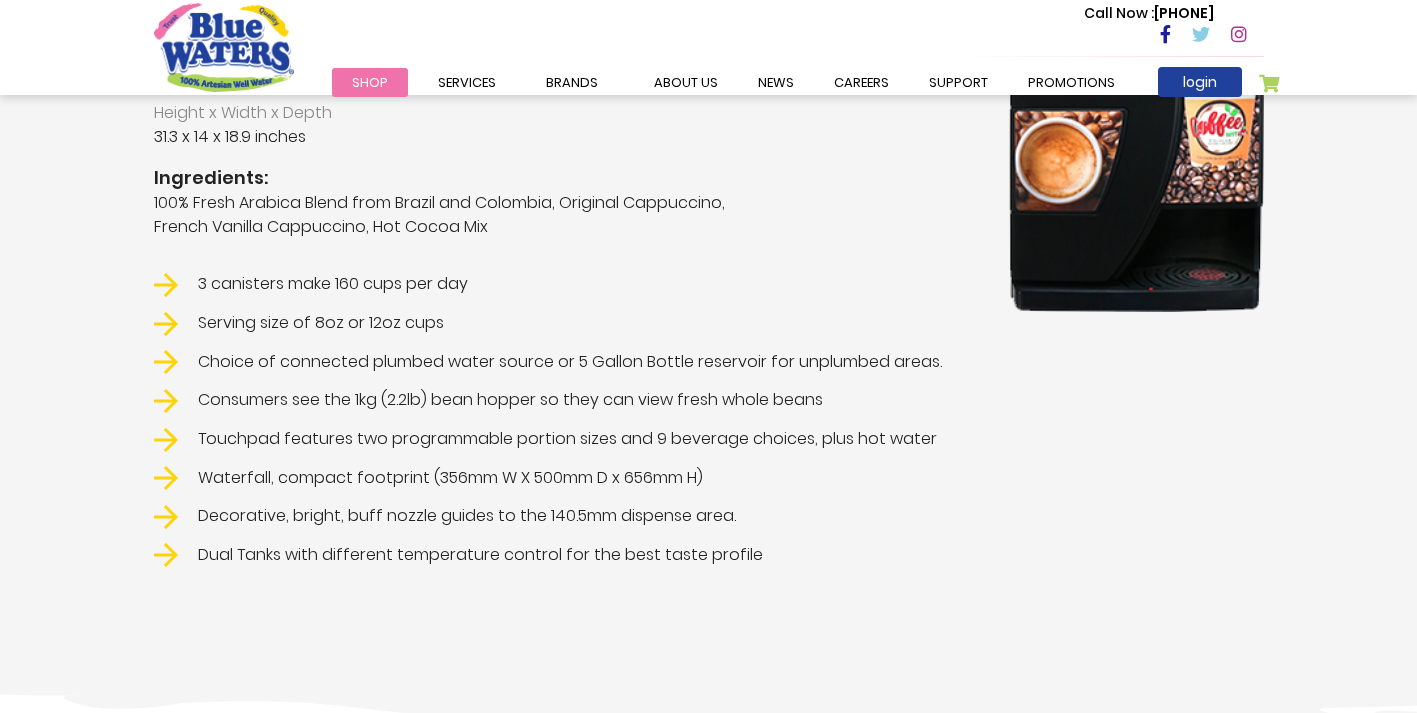 scroll, scrollTop: 700, scrollLeft: 0, axis: vertical 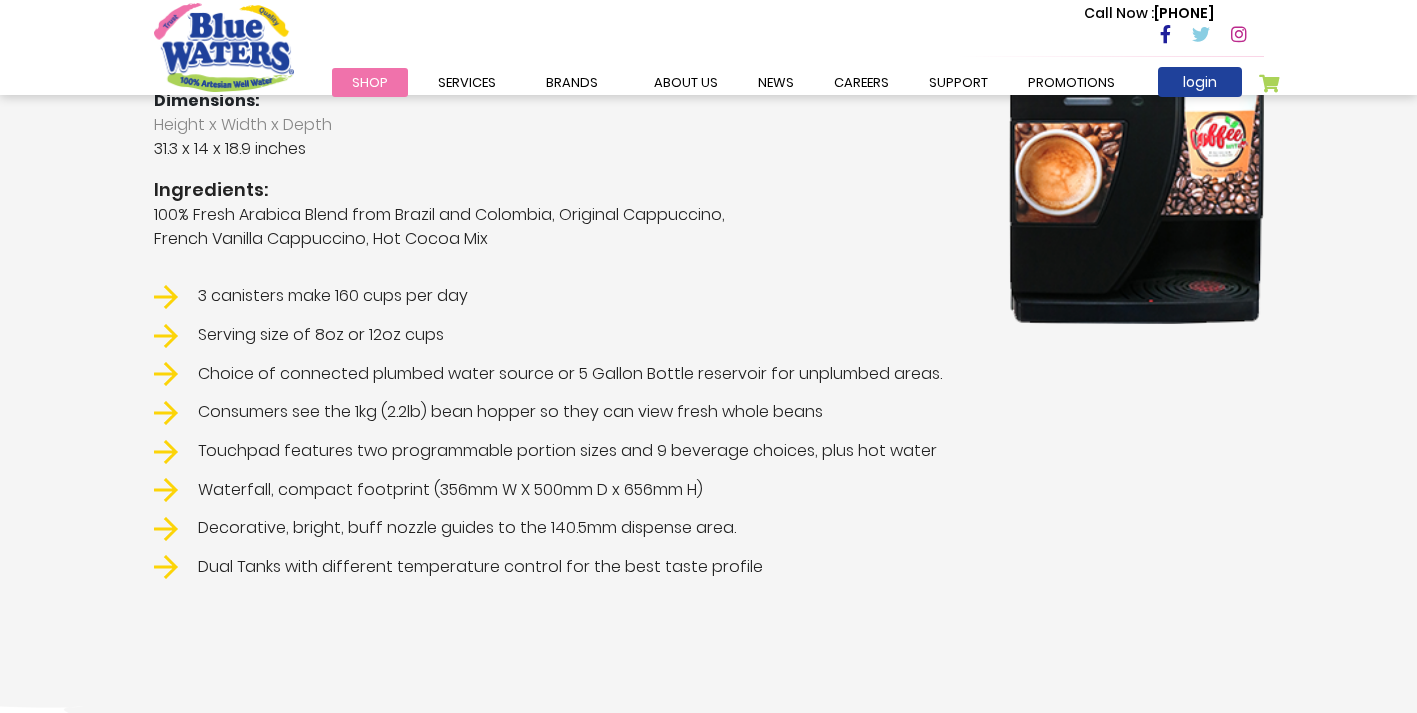 click at bounding box center (1136, 80) 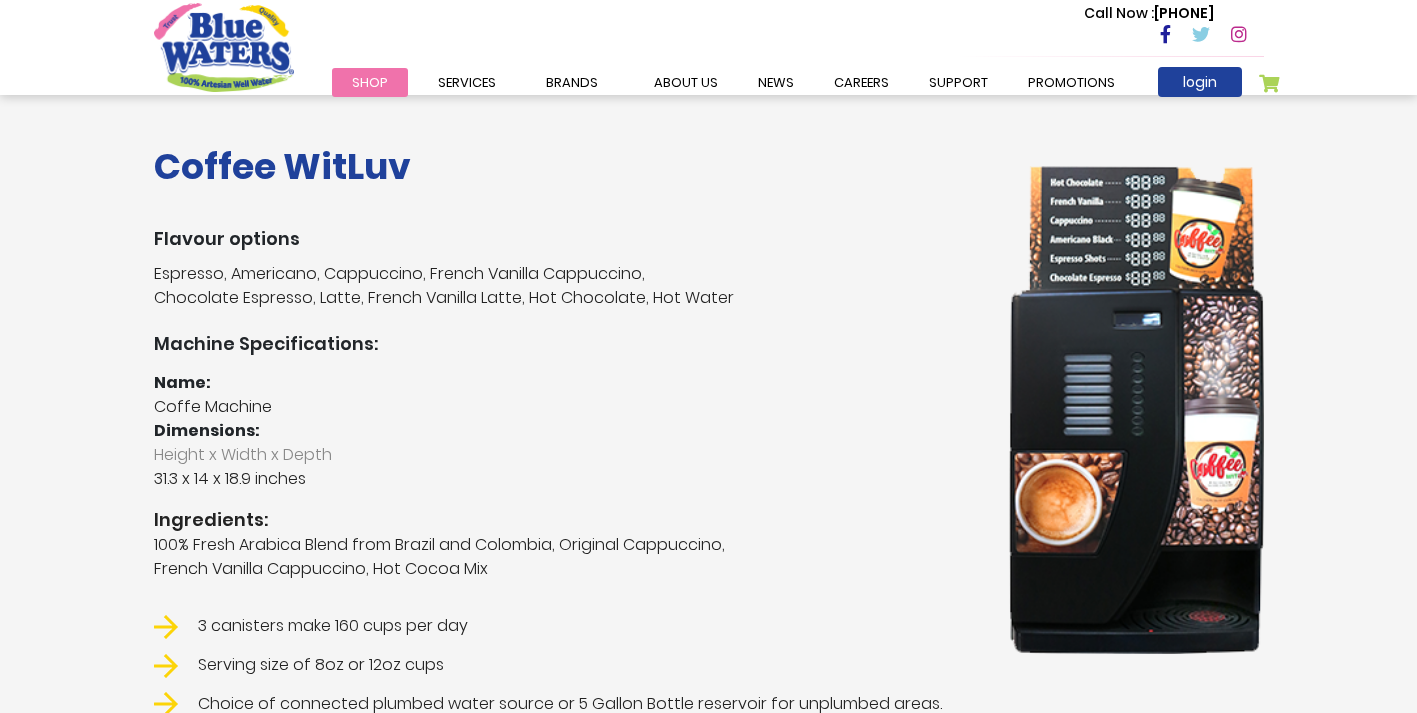 scroll, scrollTop: 300, scrollLeft: 0, axis: vertical 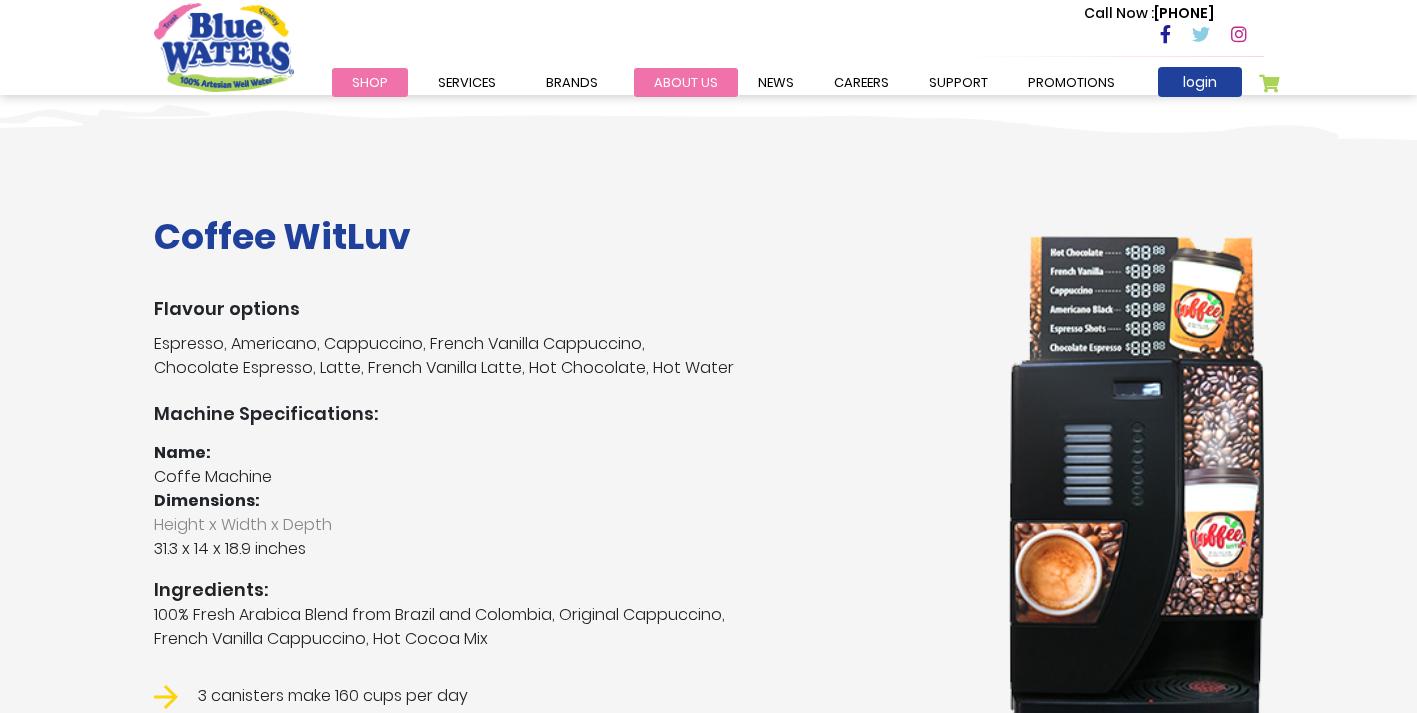 click on "about us" at bounding box center [686, 82] 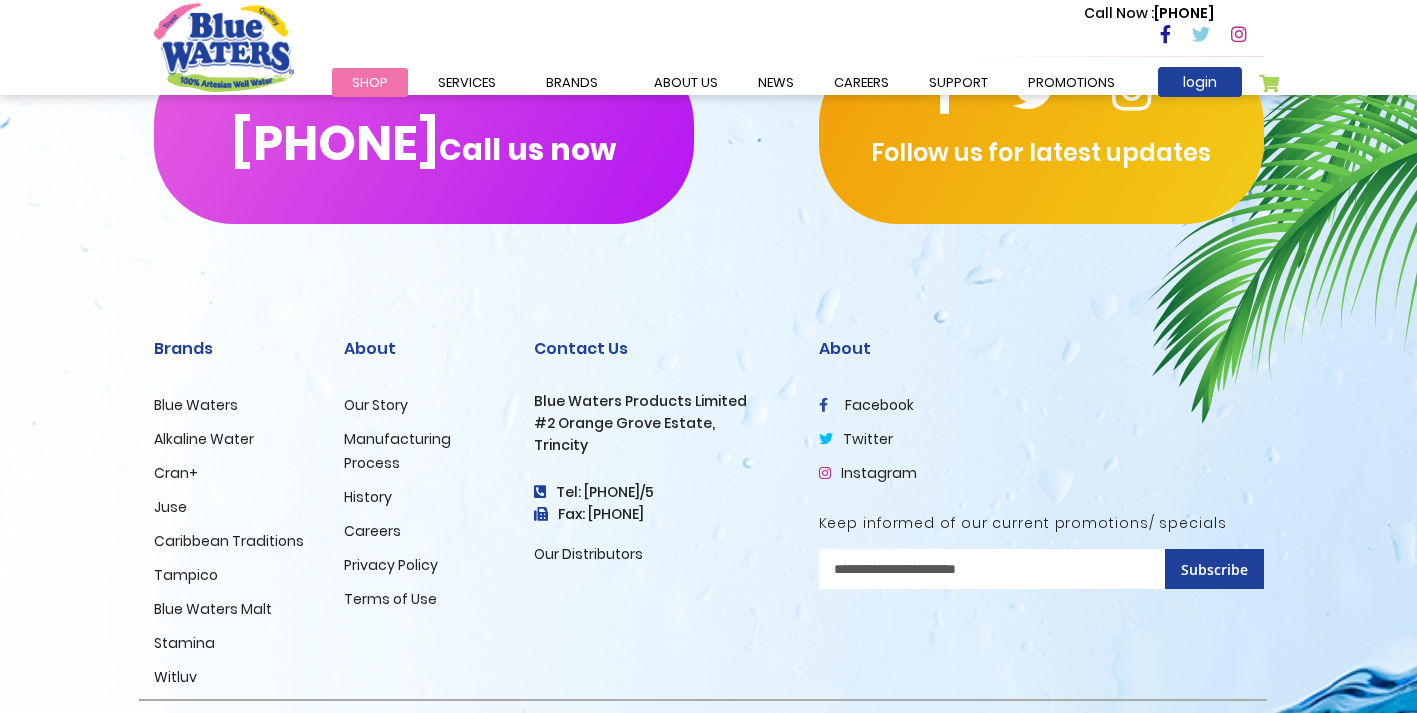 scroll, scrollTop: 4930, scrollLeft: 0, axis: vertical 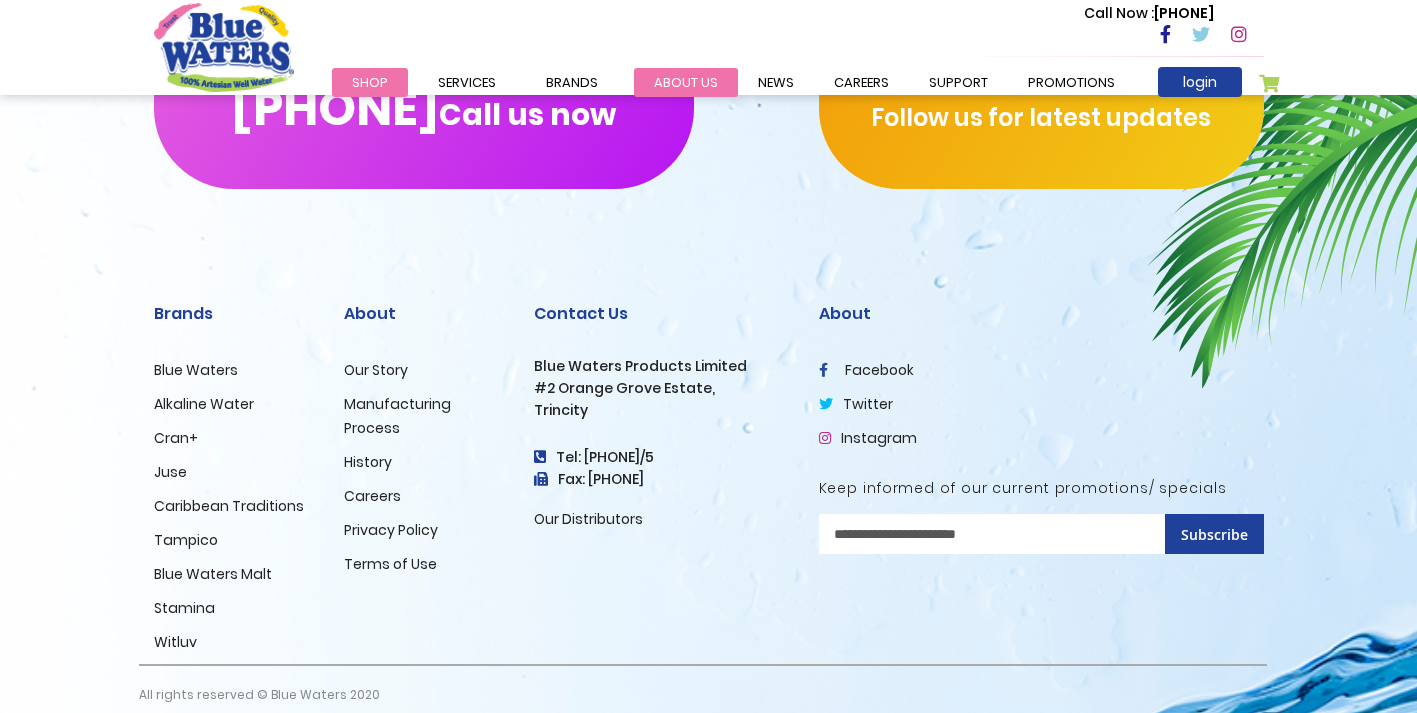 click on "about us" at bounding box center (686, 82) 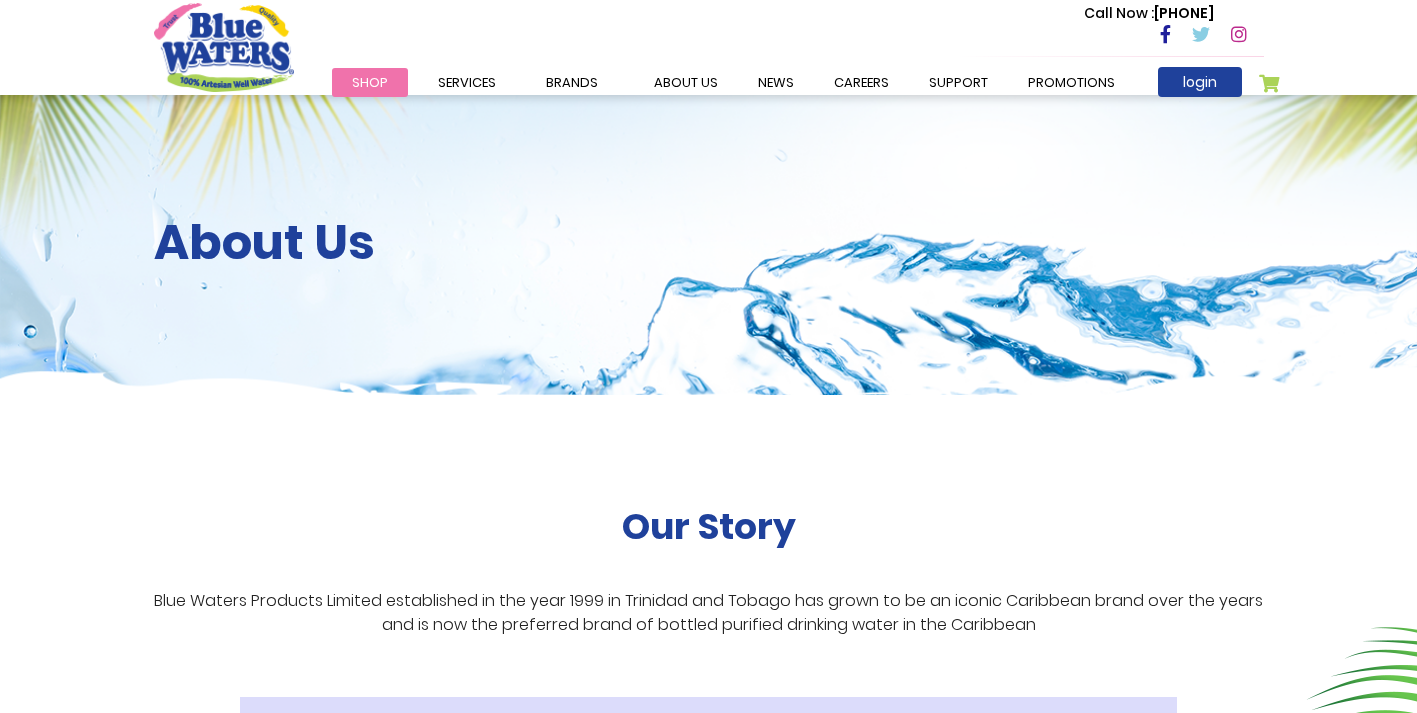 scroll, scrollTop: 0, scrollLeft: 0, axis: both 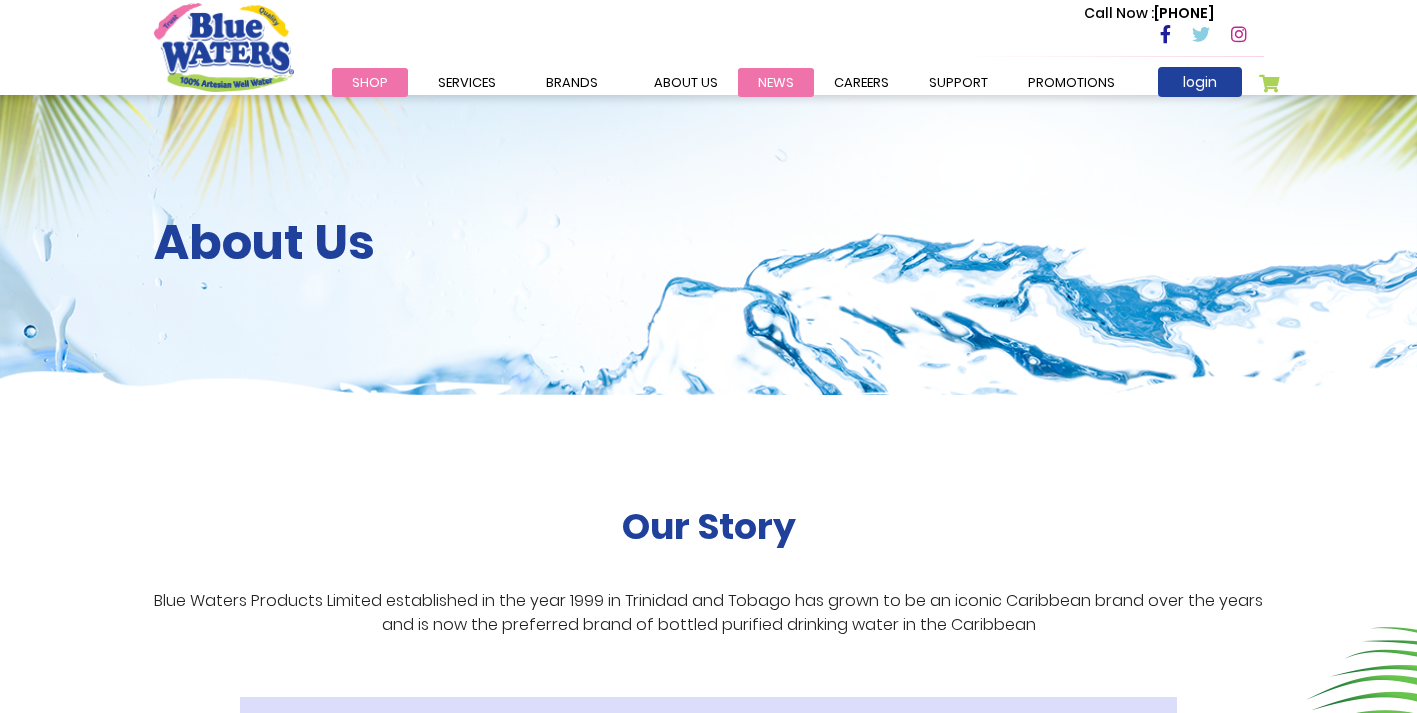 click on "News" at bounding box center [776, 82] 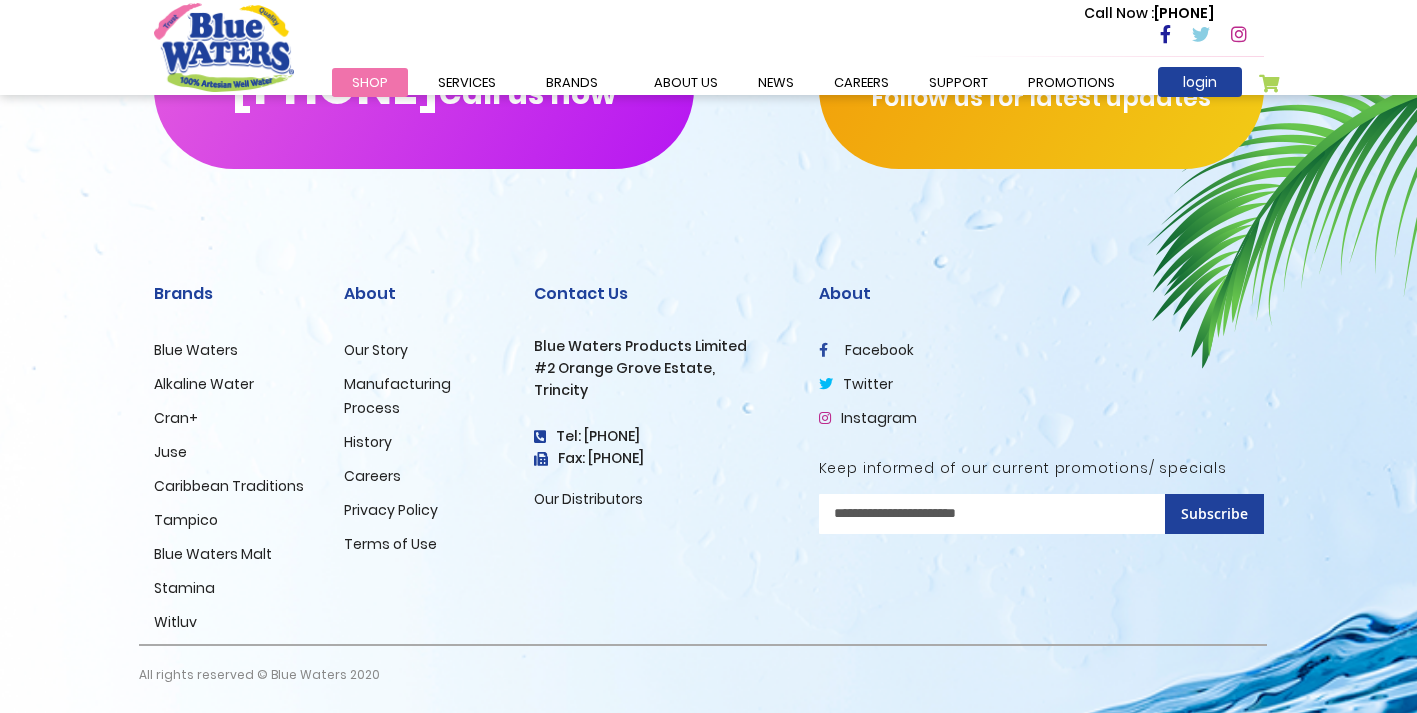 scroll, scrollTop: 1971, scrollLeft: 0, axis: vertical 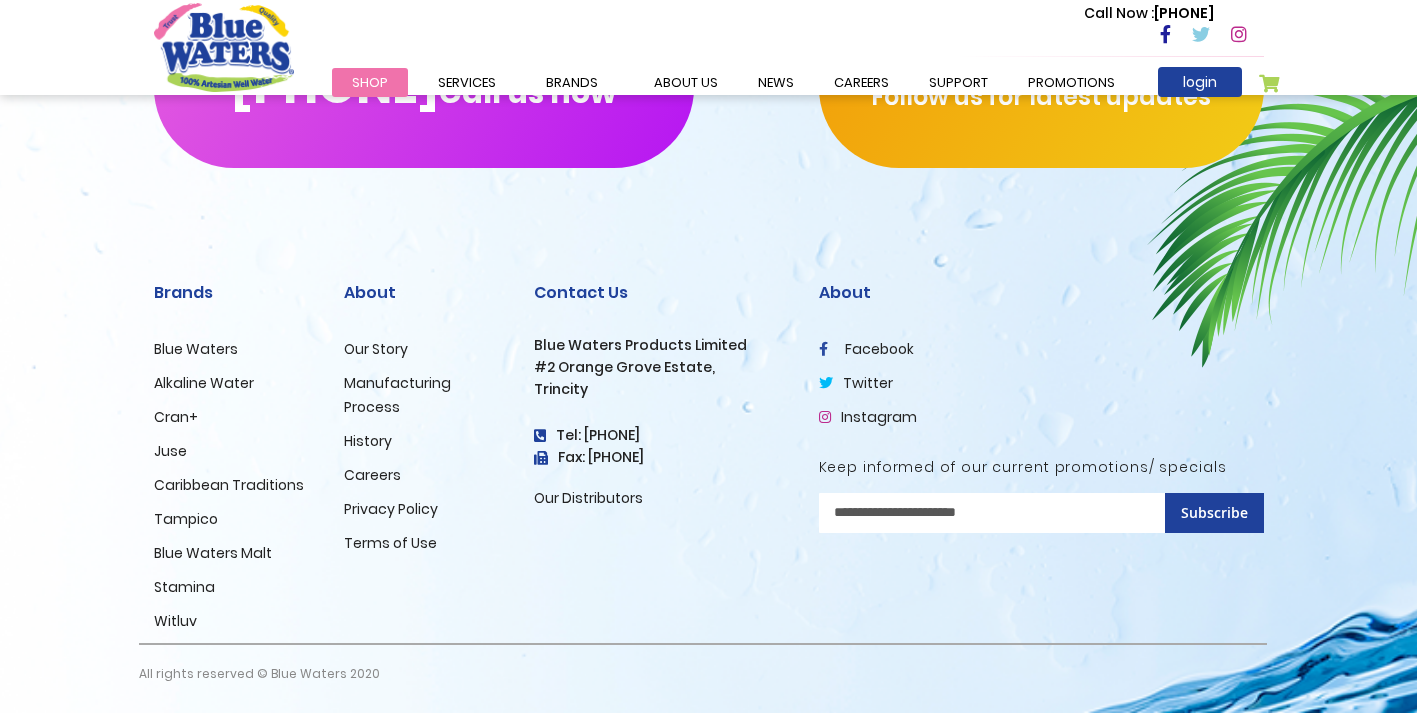 click on "Our Distributors" at bounding box center (588, 498) 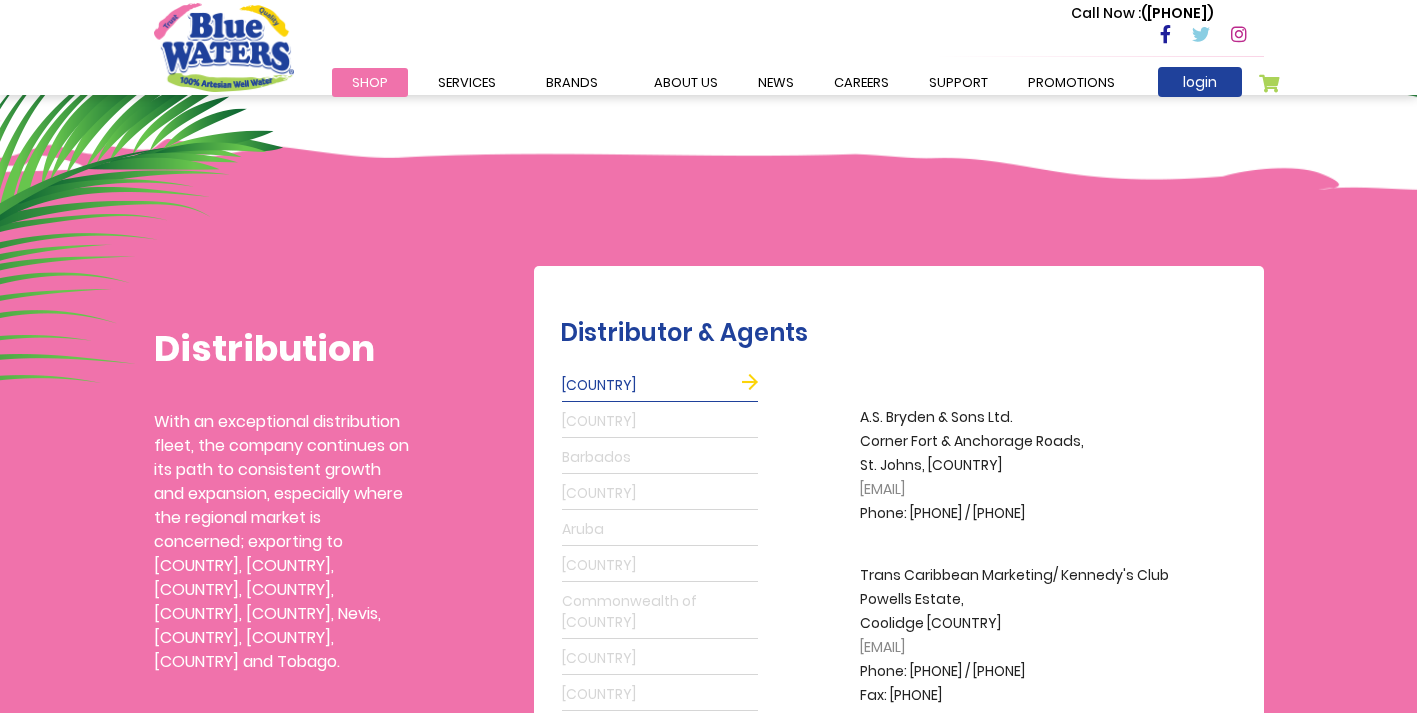 scroll, scrollTop: 400, scrollLeft: 0, axis: vertical 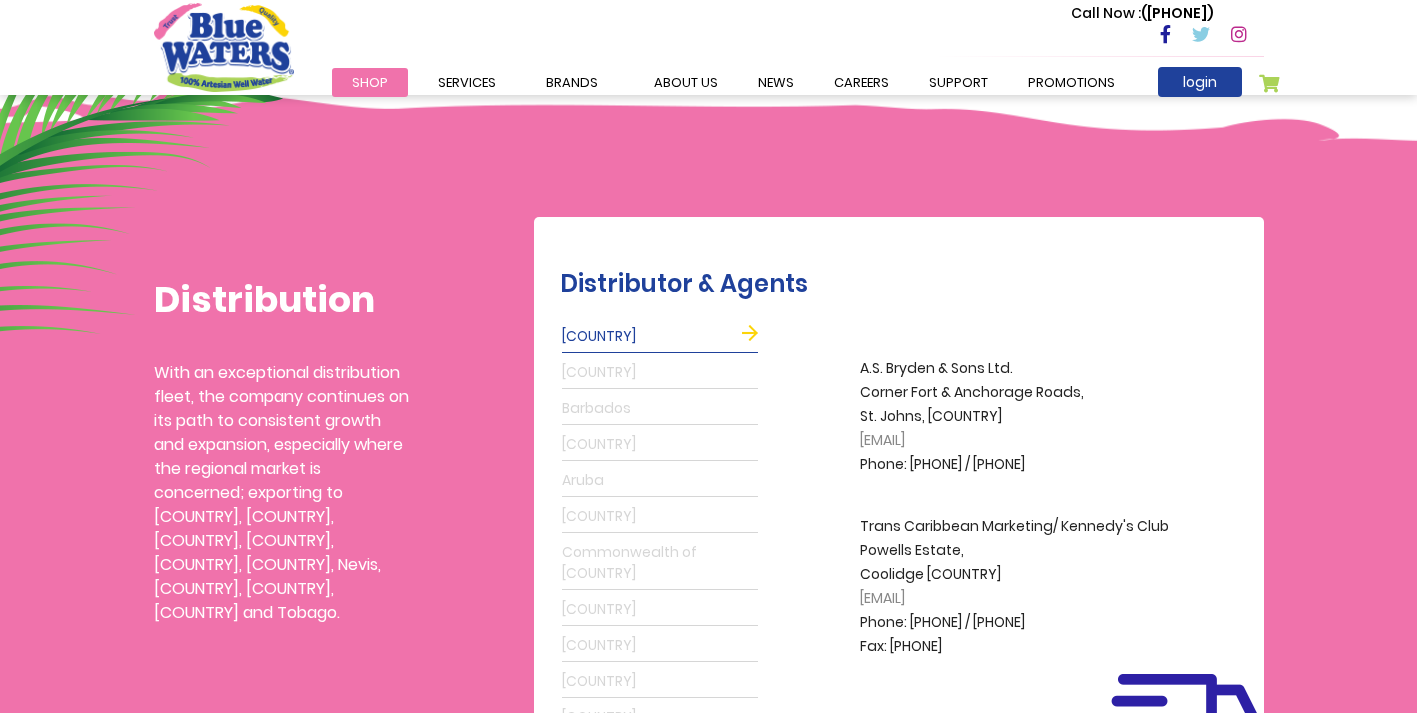 click on "[COUNTRY]" at bounding box center [660, 445] 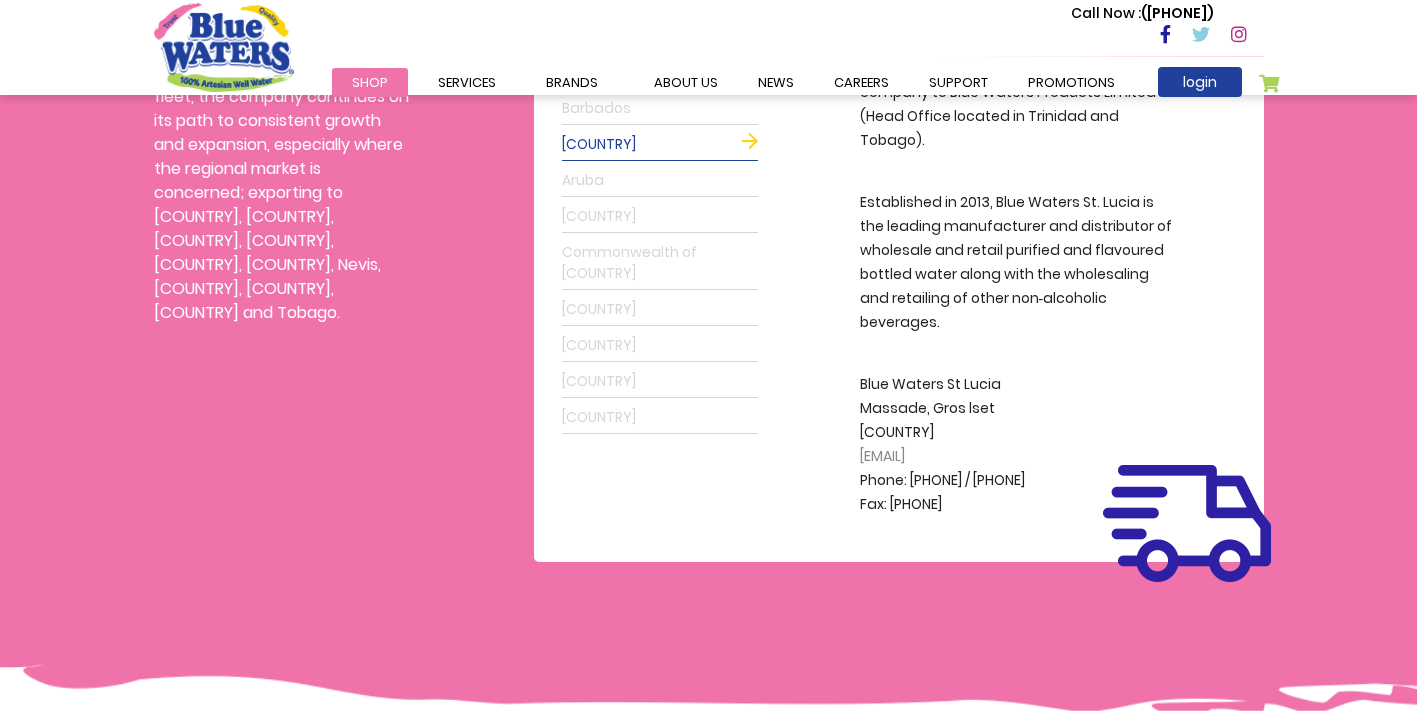 scroll, scrollTop: 600, scrollLeft: 0, axis: vertical 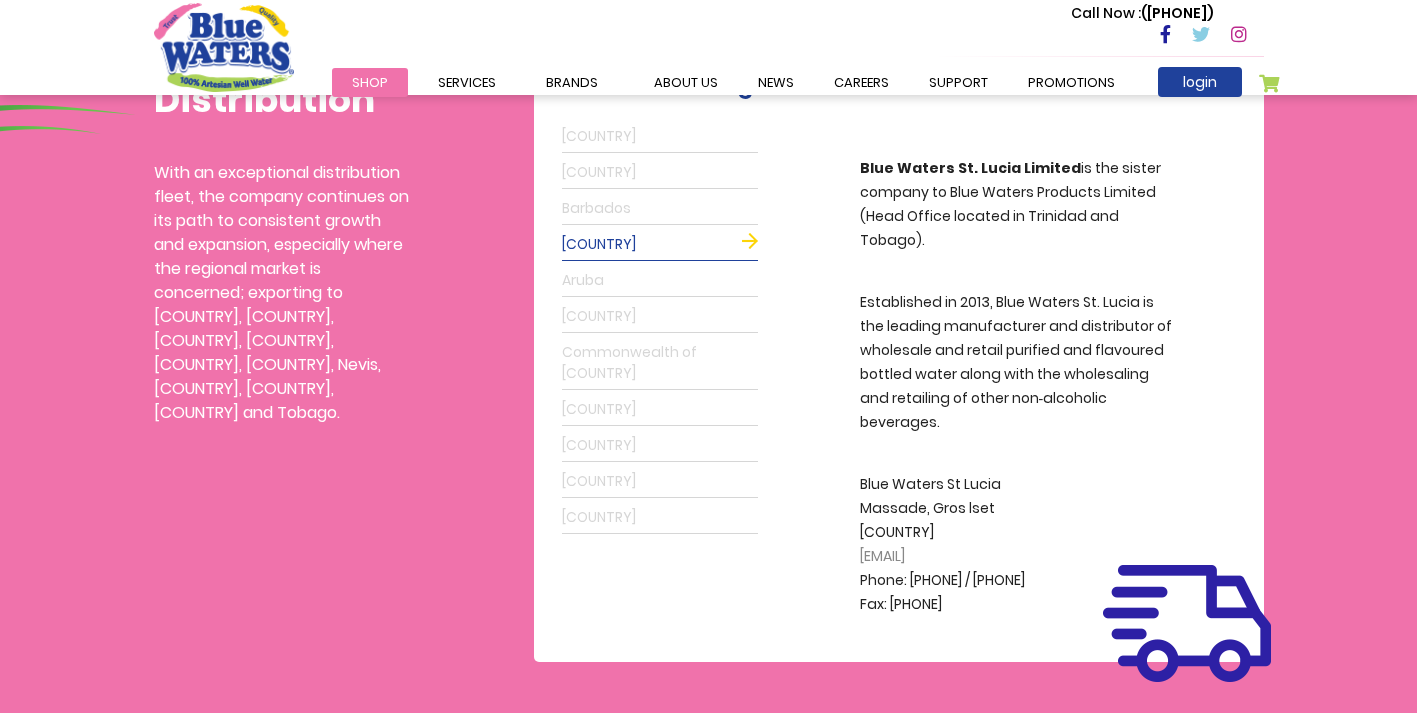 click on "[COUNTRY]" at bounding box center (660, 410) 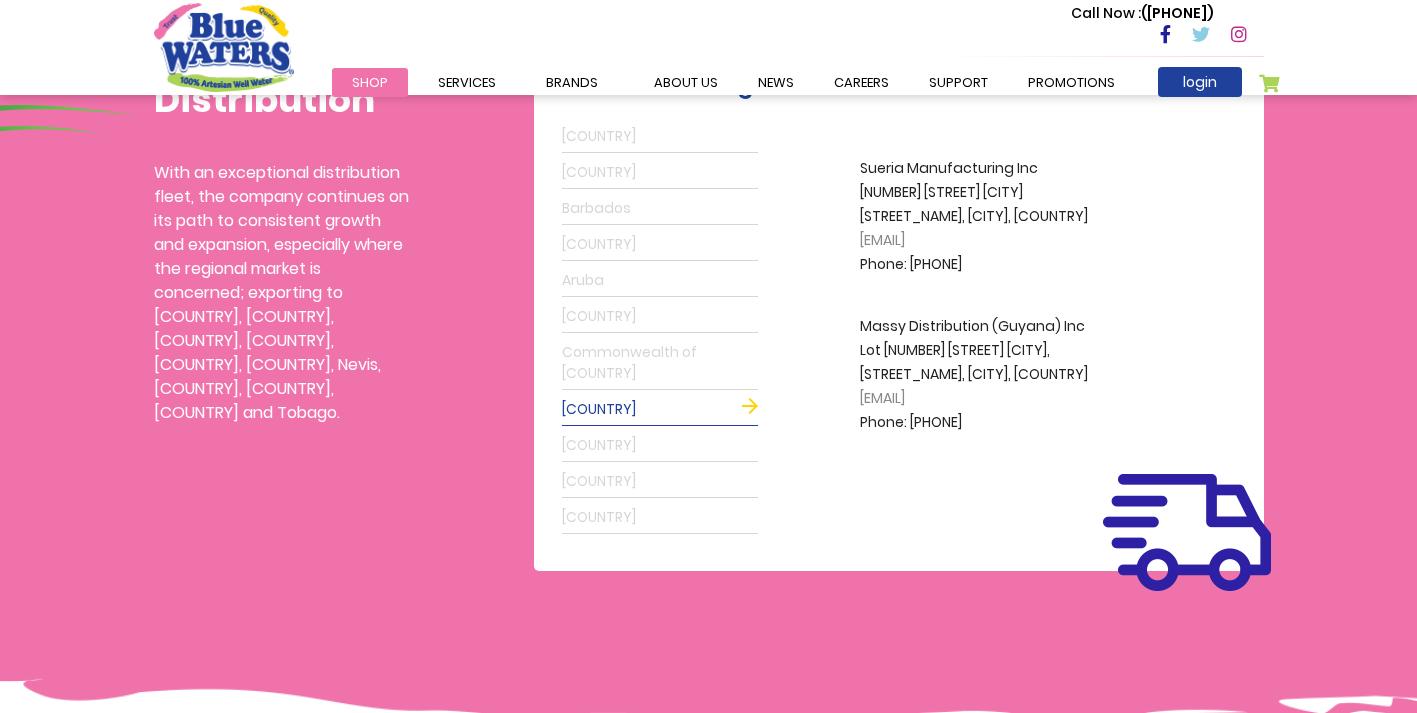 click on "Distributor & Agents
[COUNTRY]   [COUNTRY]   [COUNTRY]   [COUNTRY]   [COUNTRY]   [COUNTRY] Commonwealth of [COUNTRY]    [COUNTRY]   [COUNTRY] [COUNTRY] [COUNTRY]
A.S. Bryden & Sons Ltd.  Corner Fort & Anchorage Roads, St. Johns, [COUNTRY] [EMAIL] Phone: [PHONE]  /  [PHONE]
Trans Caribbean Marketing/ Kennedy's Club Powells Estate,  Coolidge [COUNTRY] [EMAIL] Phone: [PHONE] / [PHONE] Fax: [PHONE]
Real Value Supermarket  Morne Rouge, Grand Anse,  St. Georges, [COUNTRY] [EMAIL] Phone: [PHONE] Fax: [PHONE]
Rush Distributors Woodlands St. George, [COUNTRY] Contact Name: [FIRST] [LAST] [EMAIL] Phone: [PHONE]
Atlantic Marketing Company Limited Lot [NUMBER] Dayrells Commercial Park , Lears, St. Michael, [COUNTRY][EMAIL] / [EMAIL] Phone: [PHONE], [PHONE], [PHONE]" at bounding box center [899, 294] 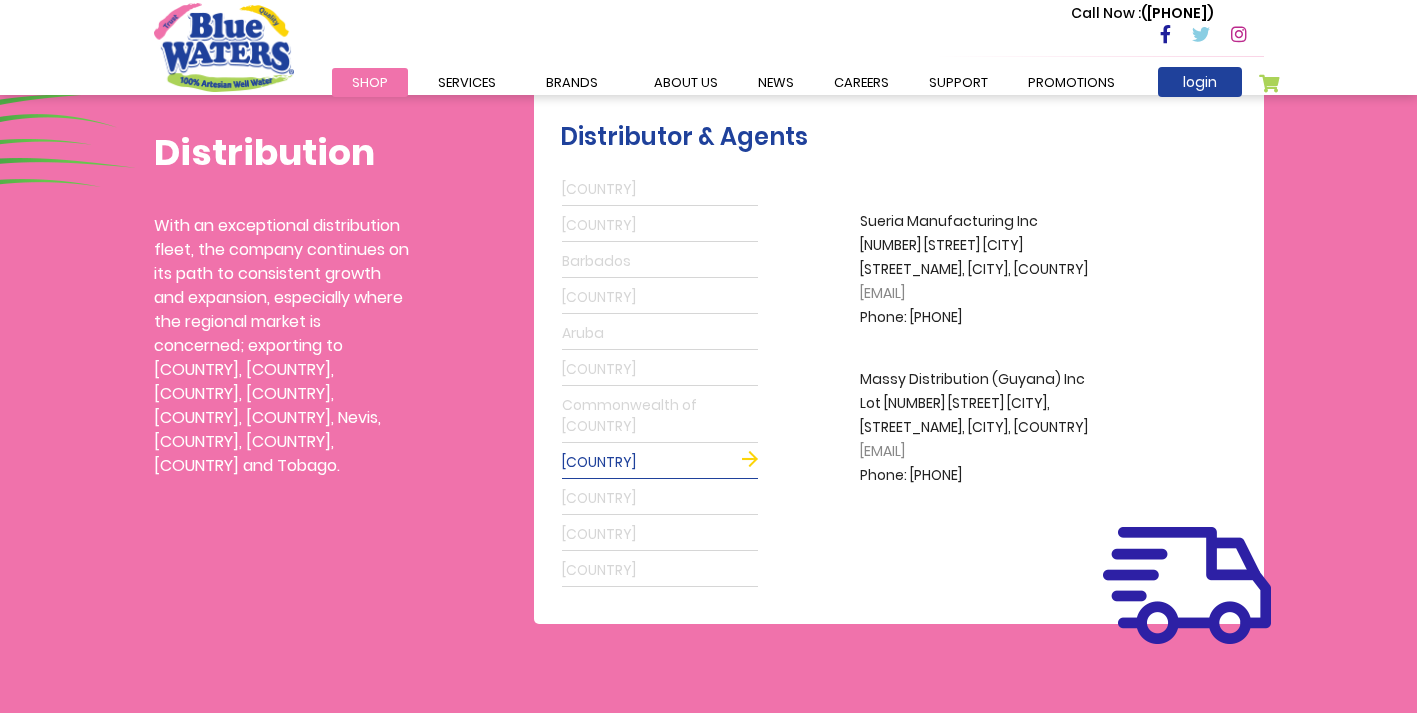 scroll, scrollTop: 500, scrollLeft: 0, axis: vertical 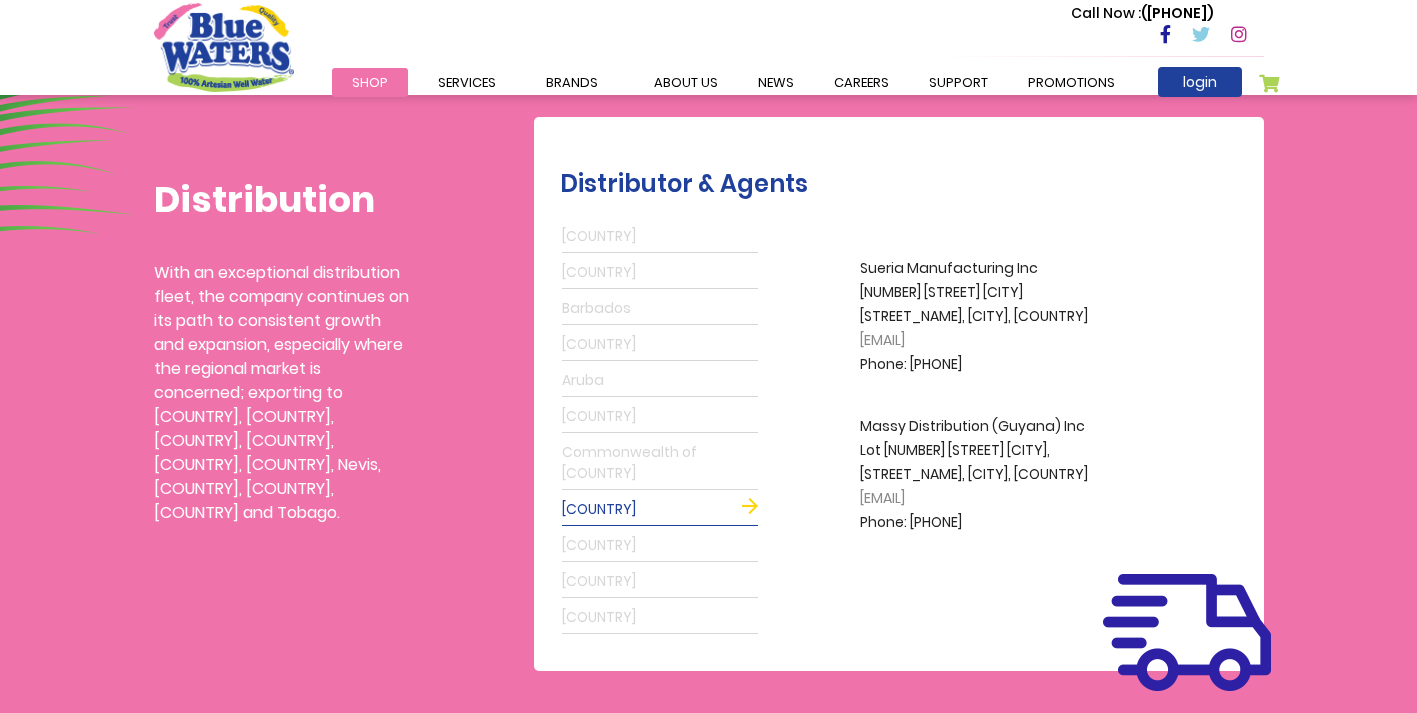 click on "[COUNTRY]" at bounding box center [660, 273] 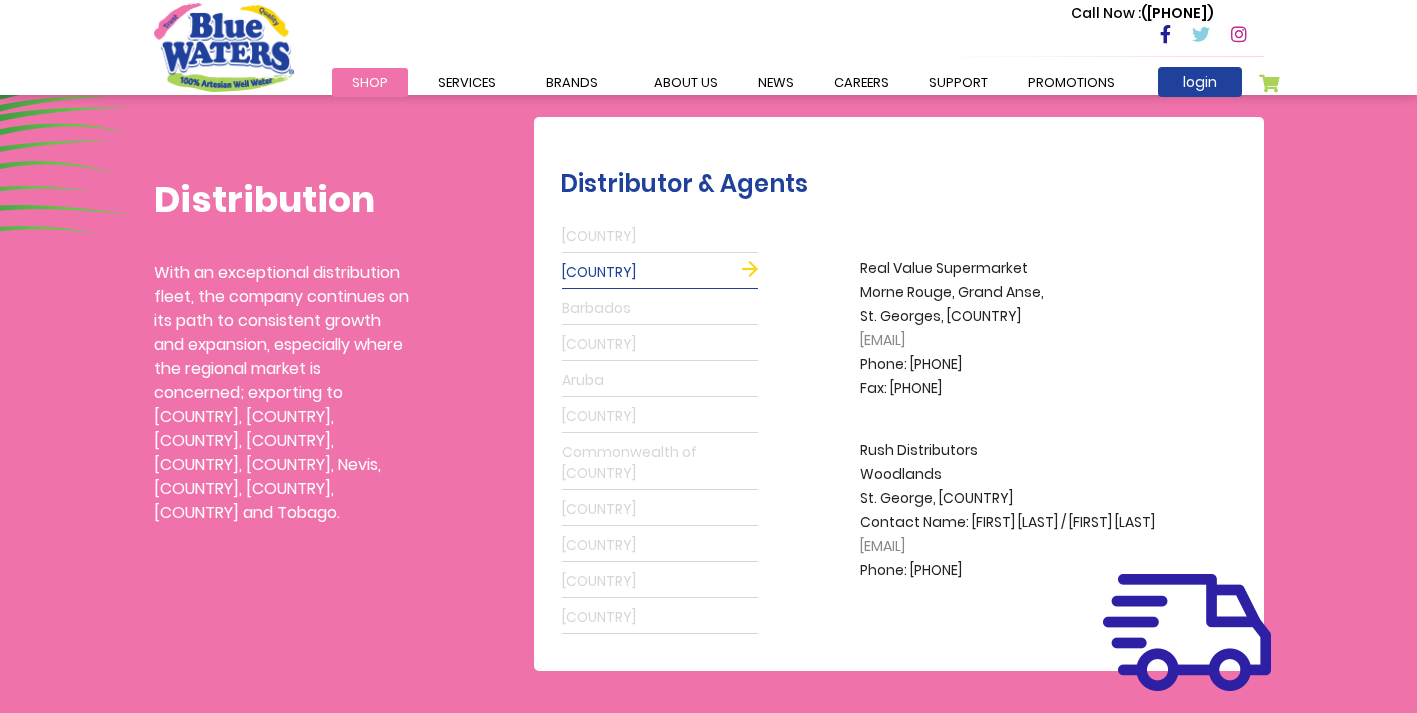click on "Commonwealth of [COUNTRY]" at bounding box center (660, 463) 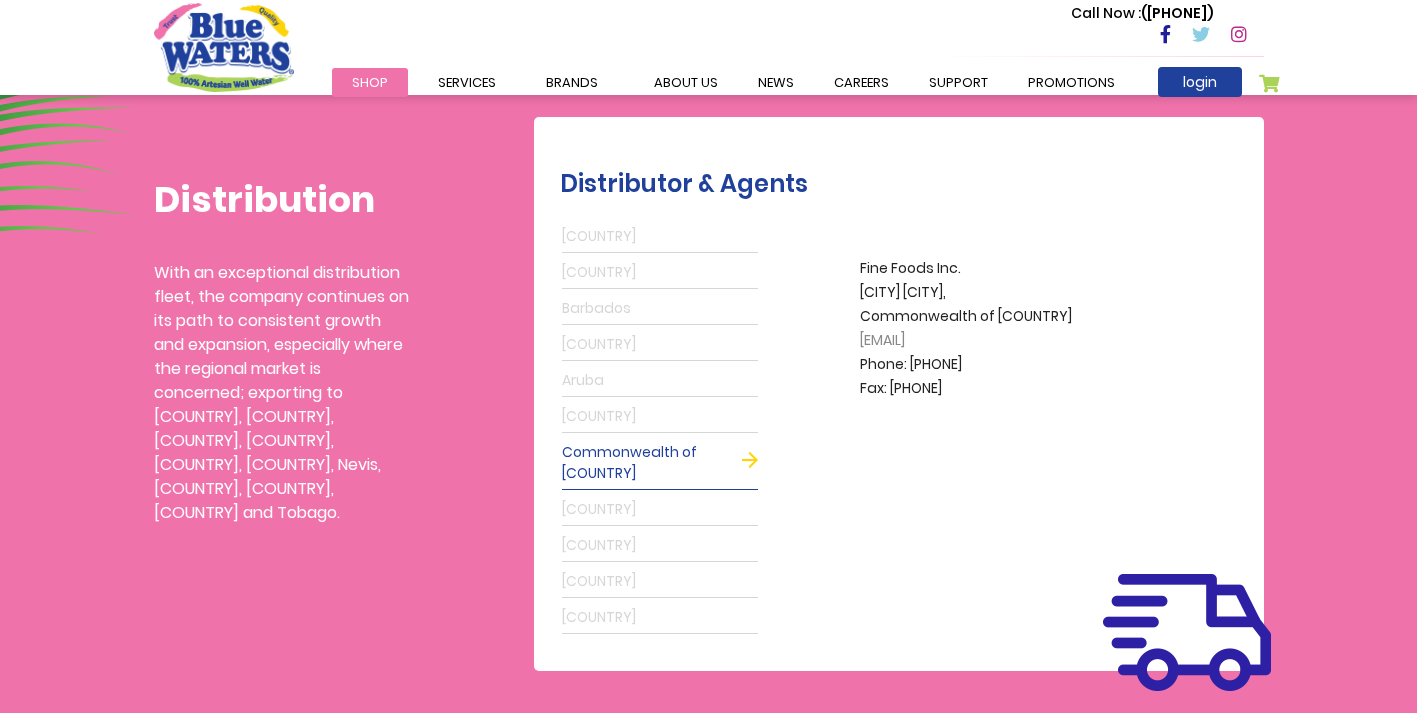 click on "Aruba" at bounding box center [660, 381] 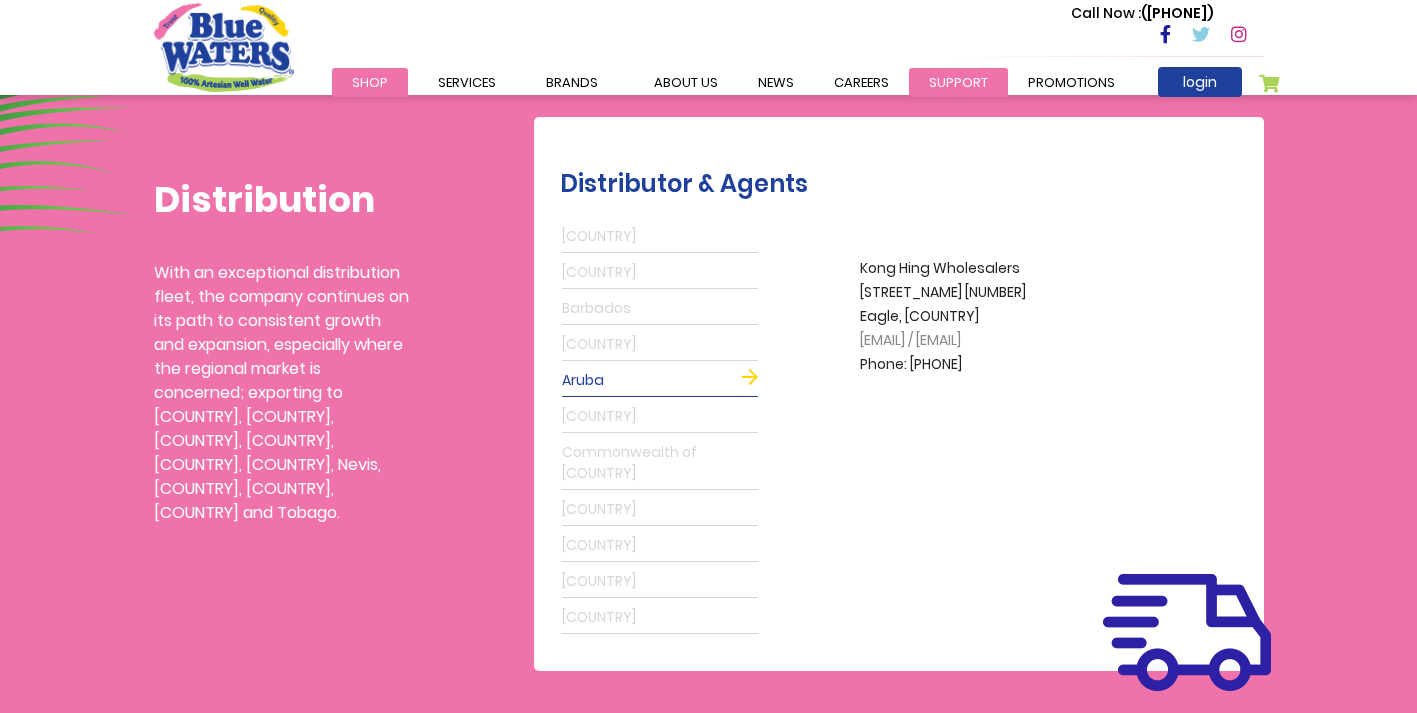 click on "support" at bounding box center [958, 82] 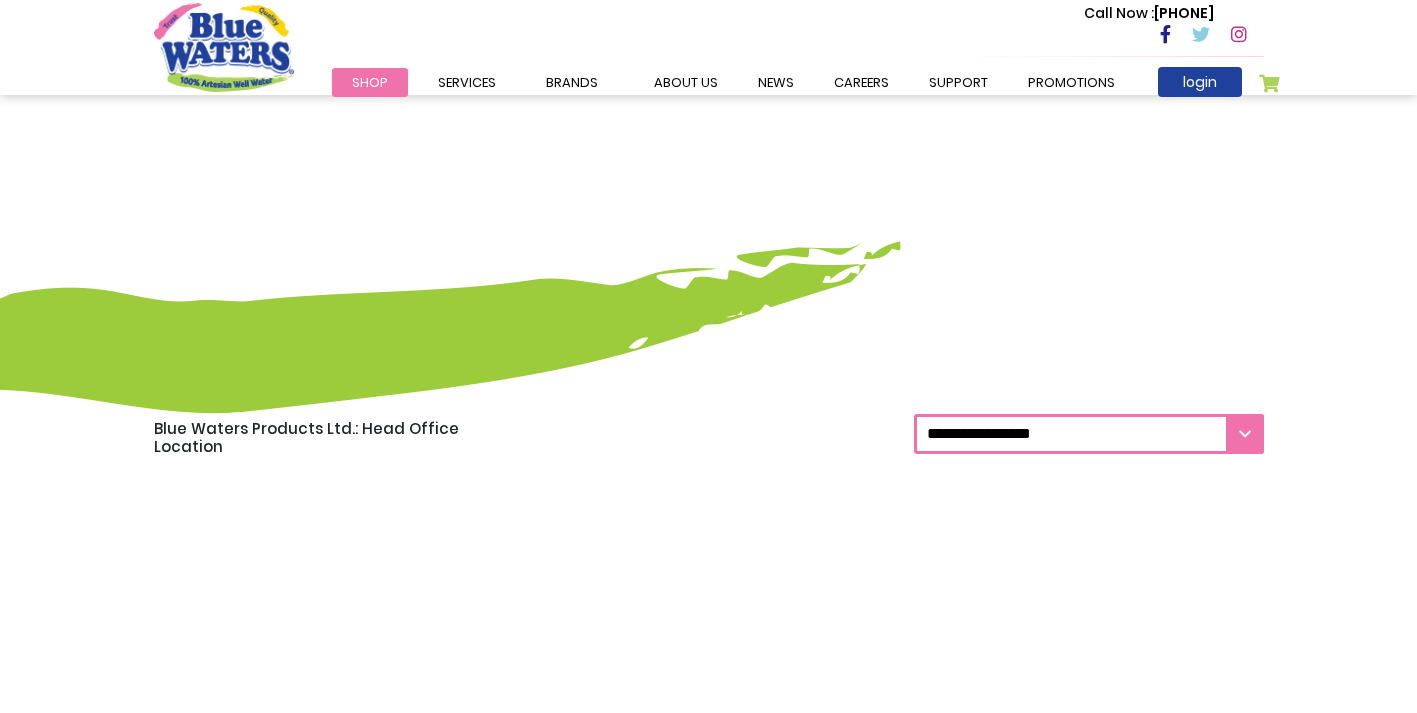 scroll, scrollTop: 1329, scrollLeft: 0, axis: vertical 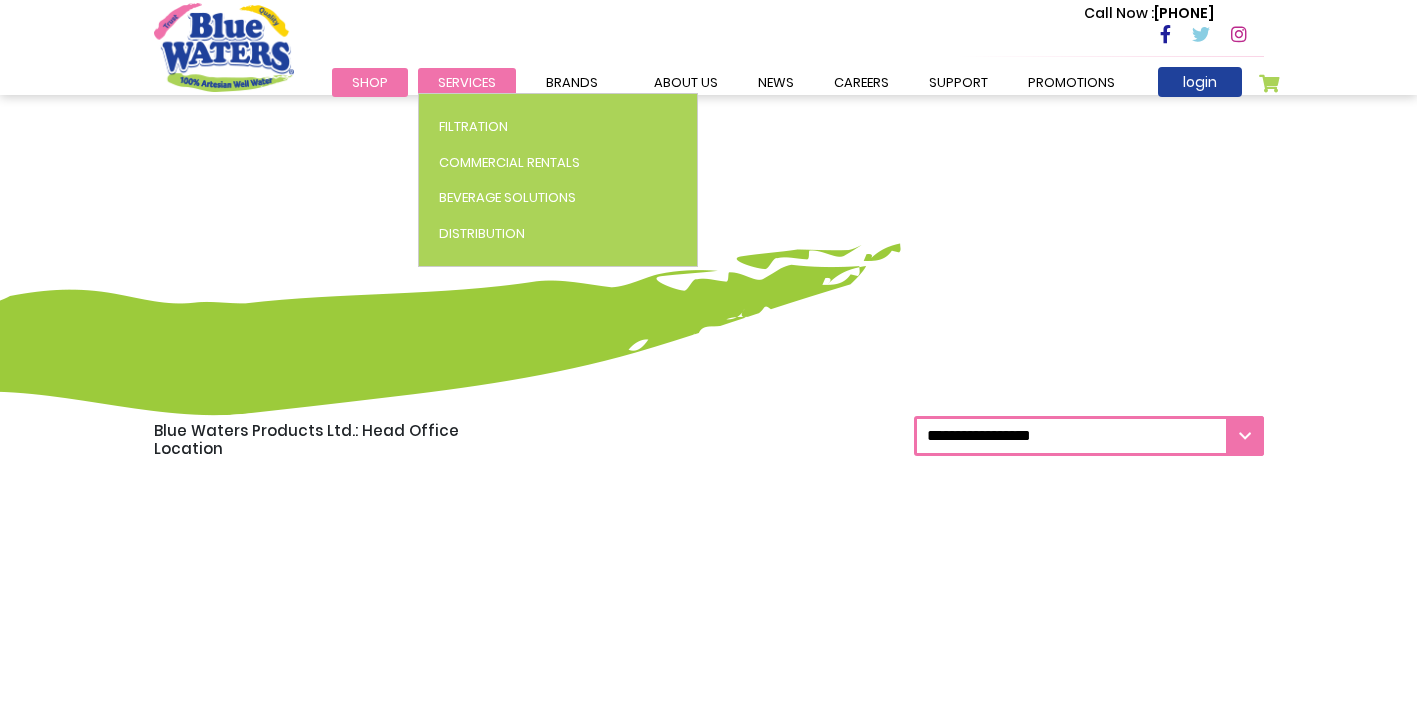 click on "Services" at bounding box center (467, 82) 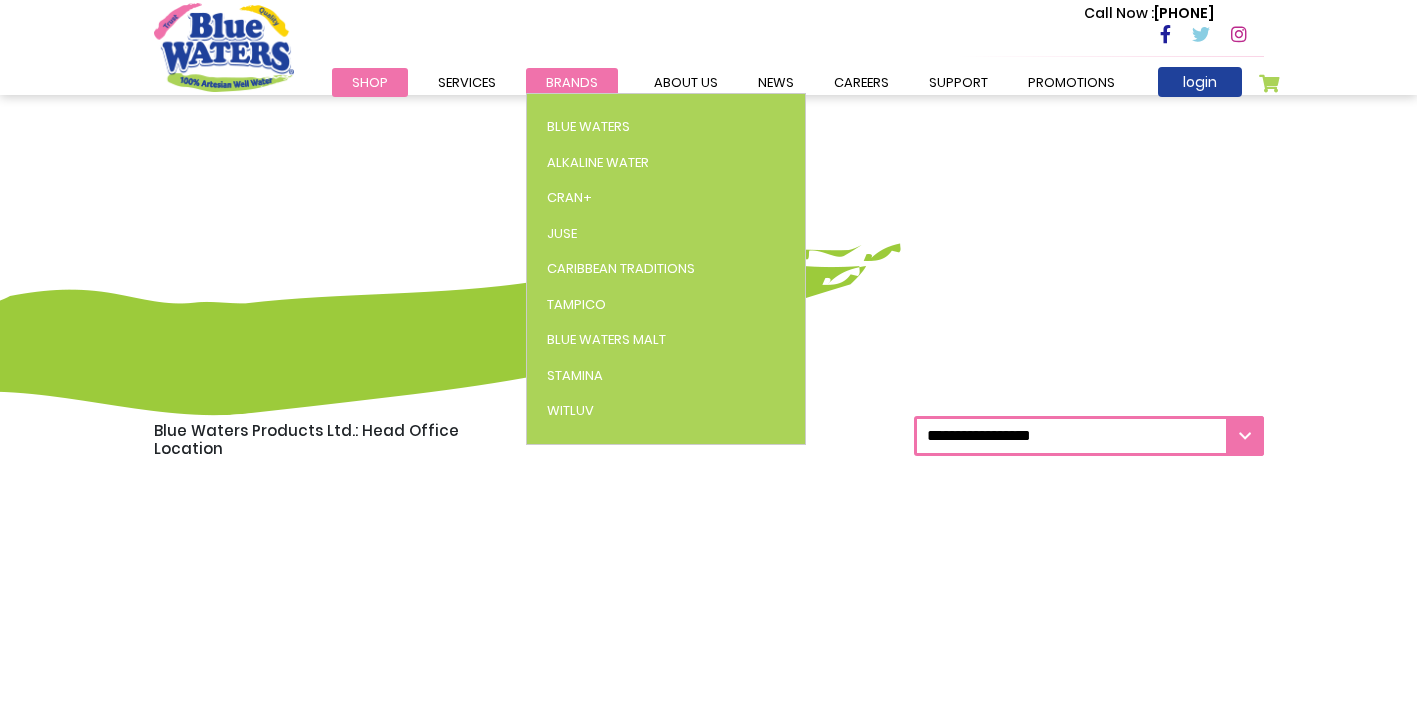 click on "Brands" at bounding box center [572, 82] 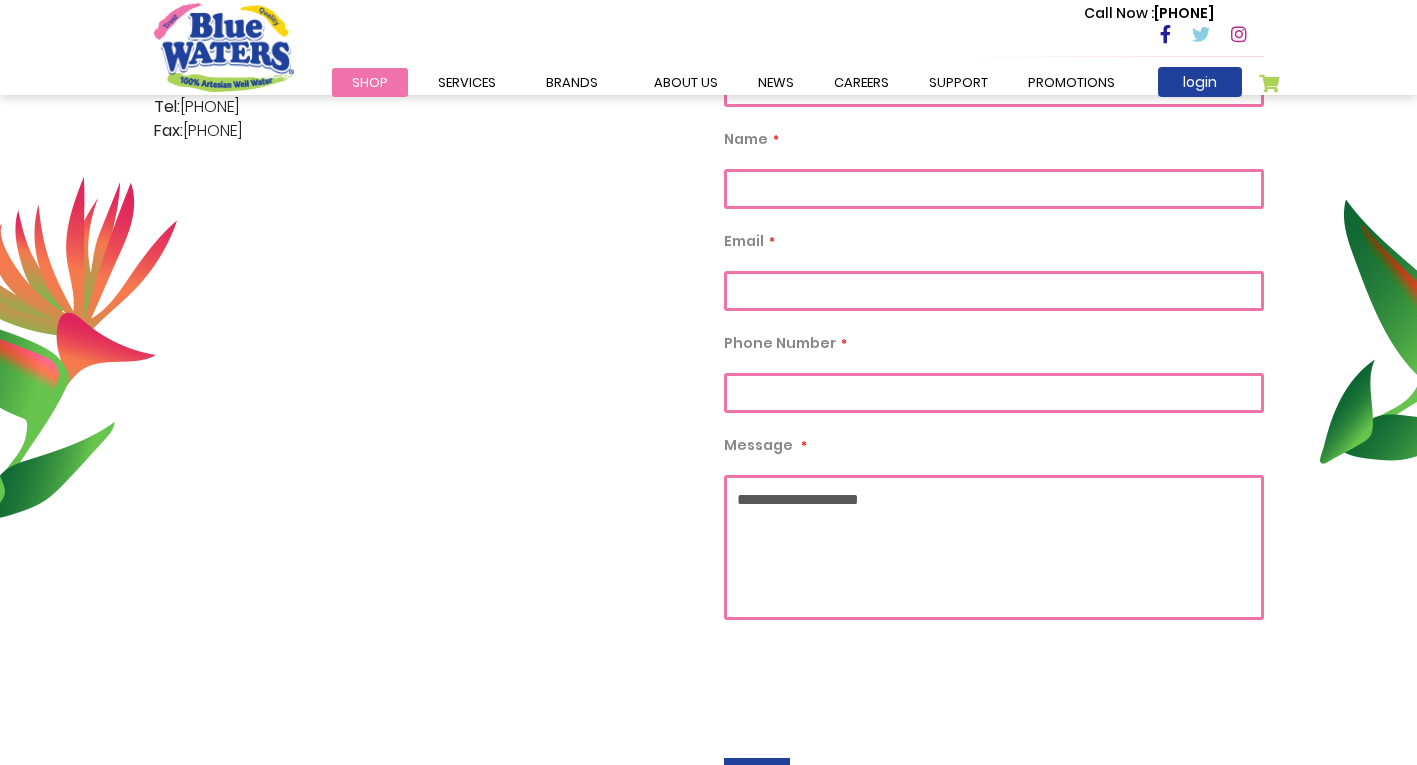 scroll, scrollTop: 499, scrollLeft: 0, axis: vertical 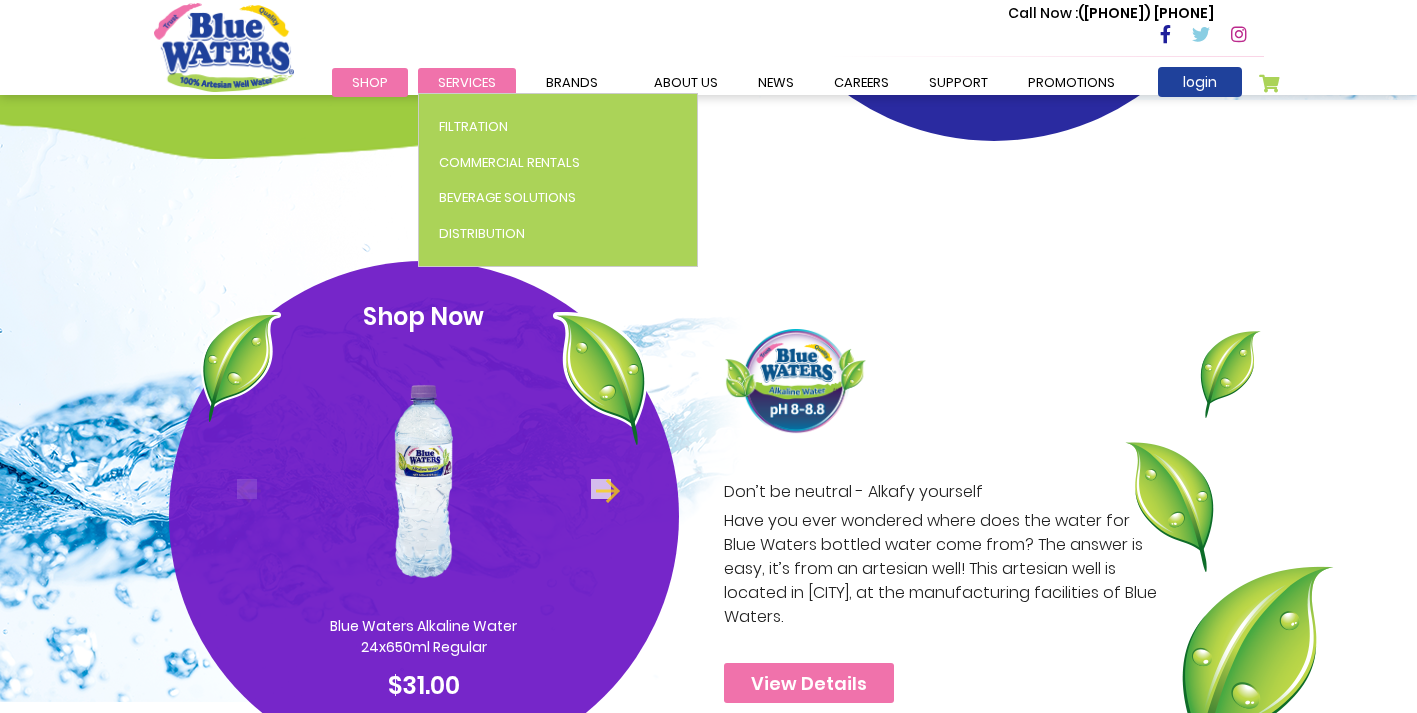 click on "Services" at bounding box center [467, 82] 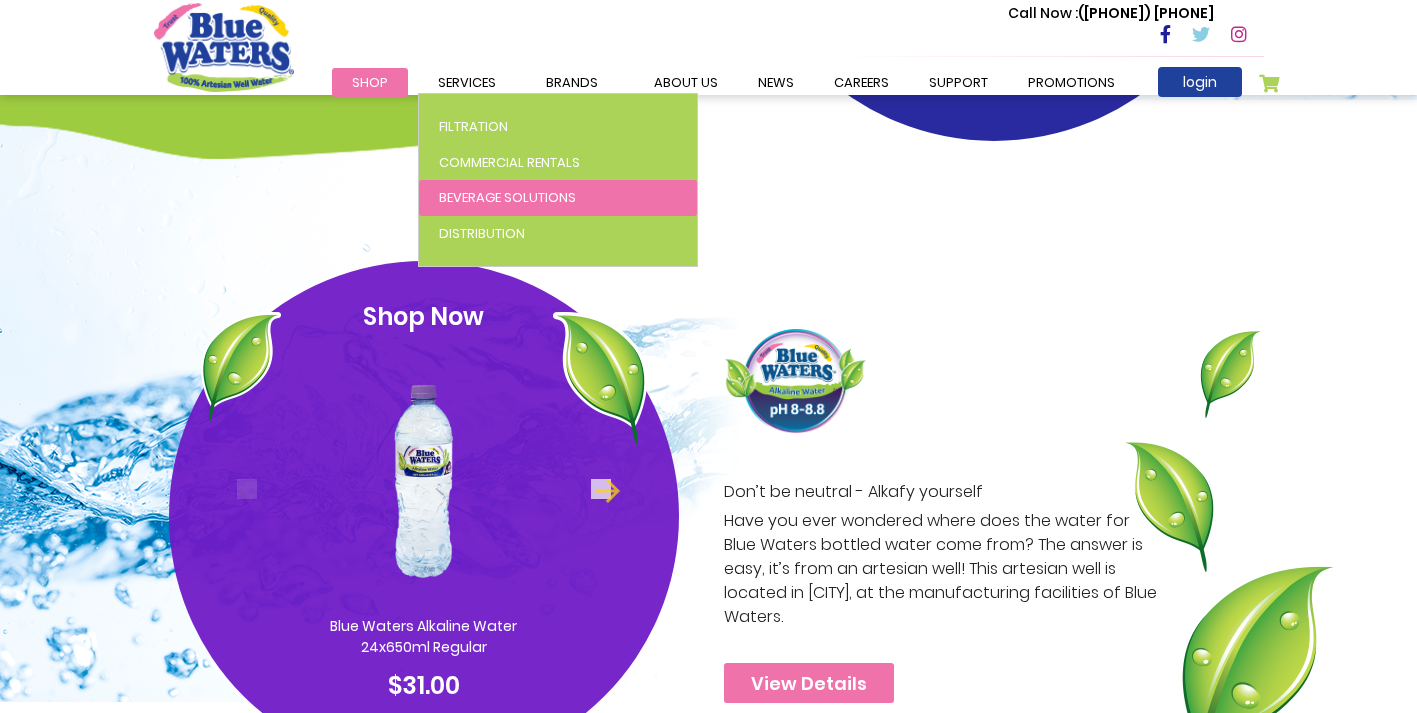 click on "Beverage Solutions" at bounding box center (507, 197) 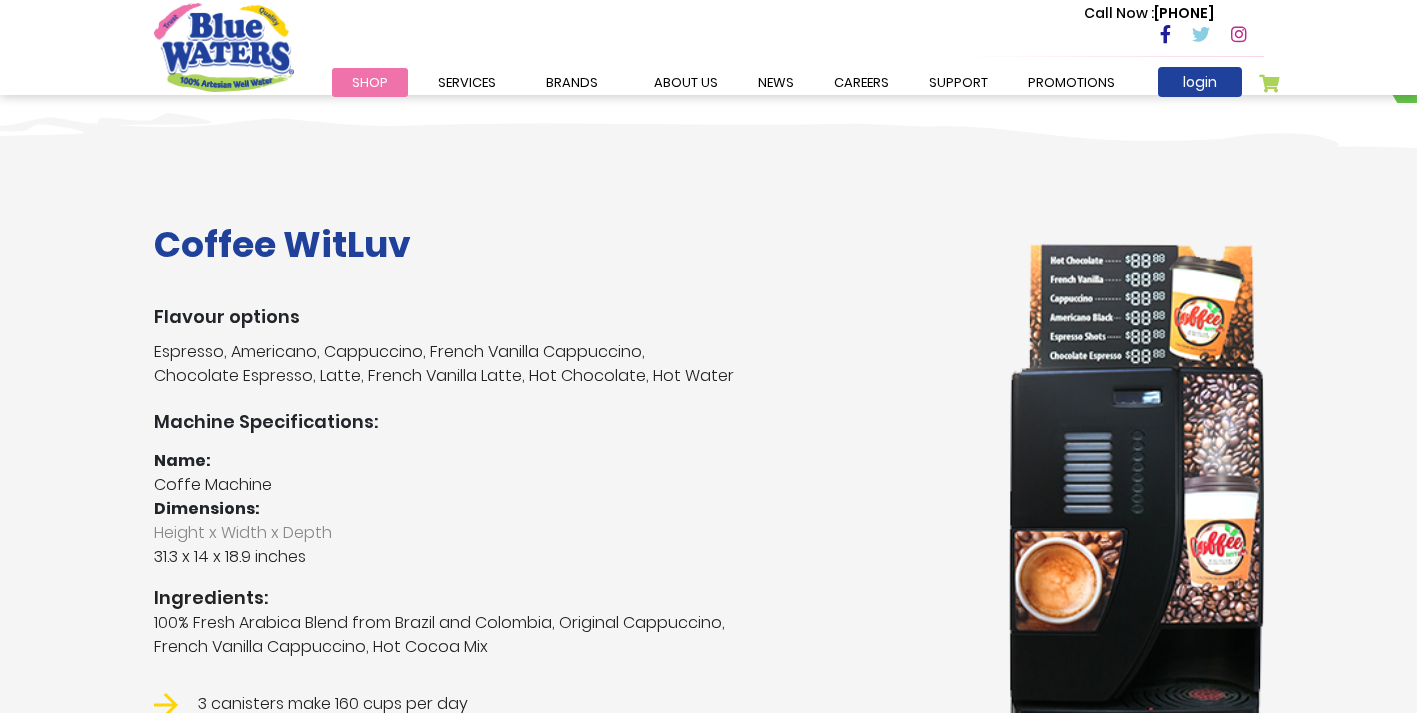 scroll, scrollTop: 400, scrollLeft: 0, axis: vertical 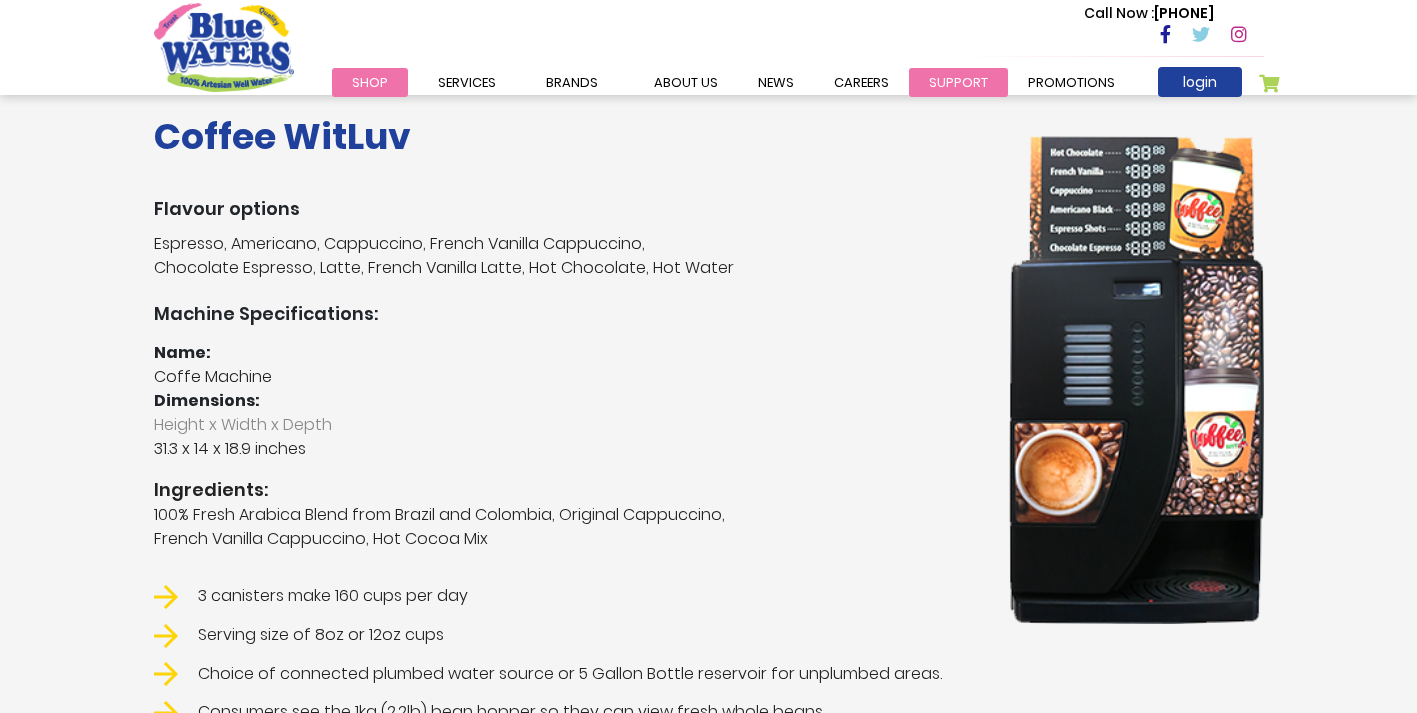 click on "support" at bounding box center [958, 82] 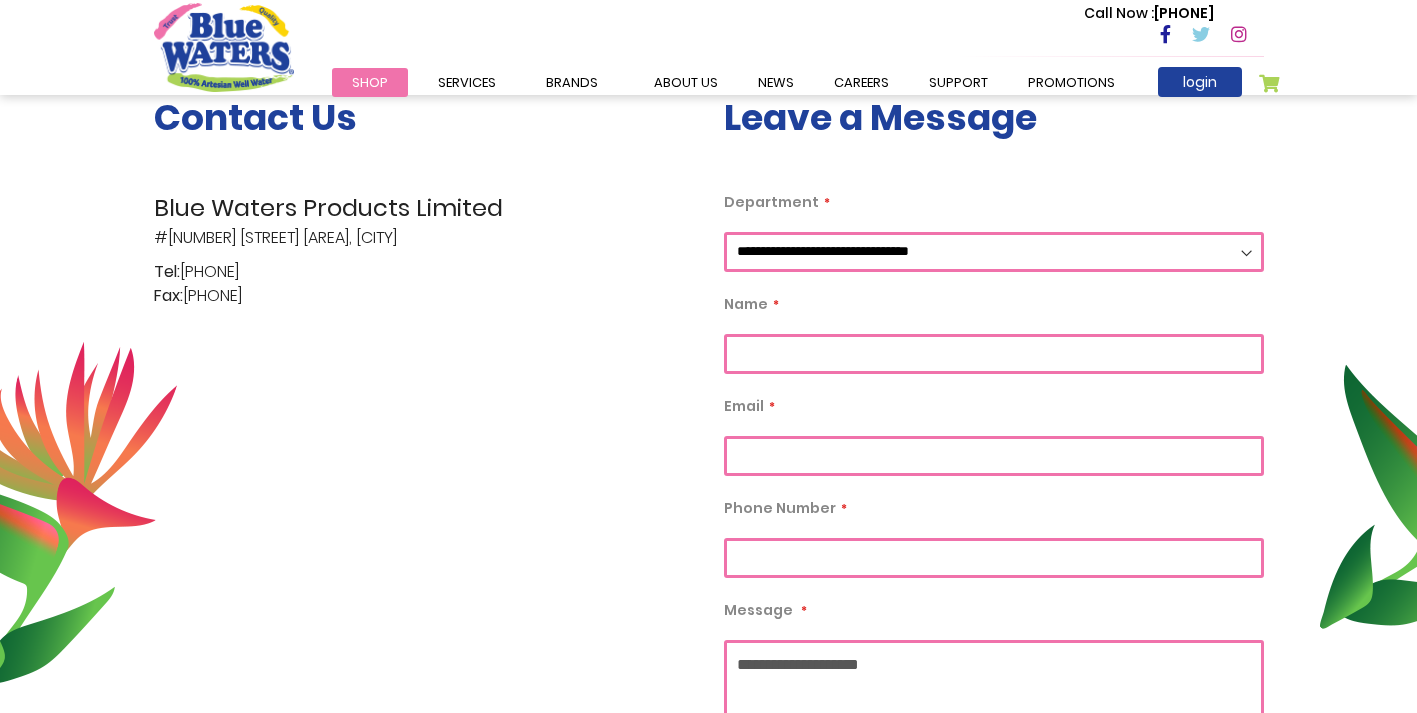scroll, scrollTop: 400, scrollLeft: 0, axis: vertical 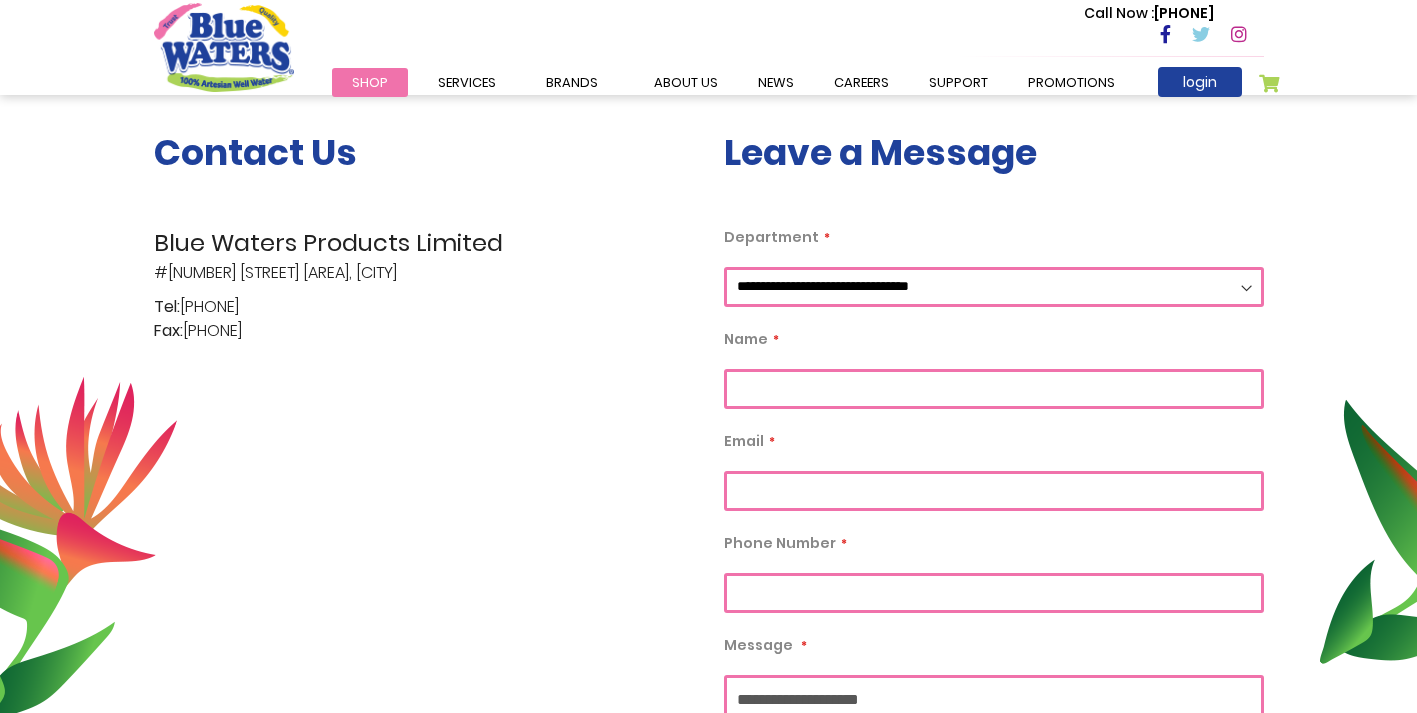 click on "**********" at bounding box center [994, 287] 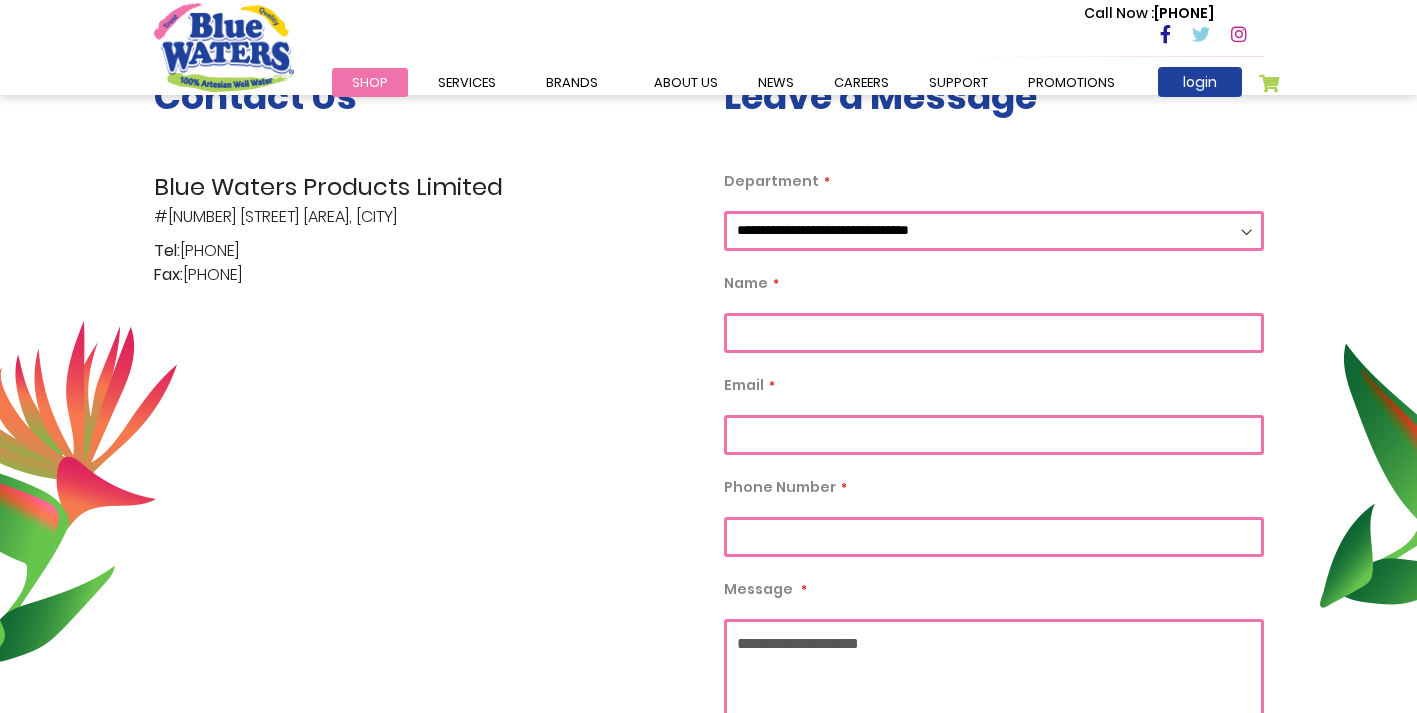 scroll, scrollTop: 0, scrollLeft: 0, axis: both 